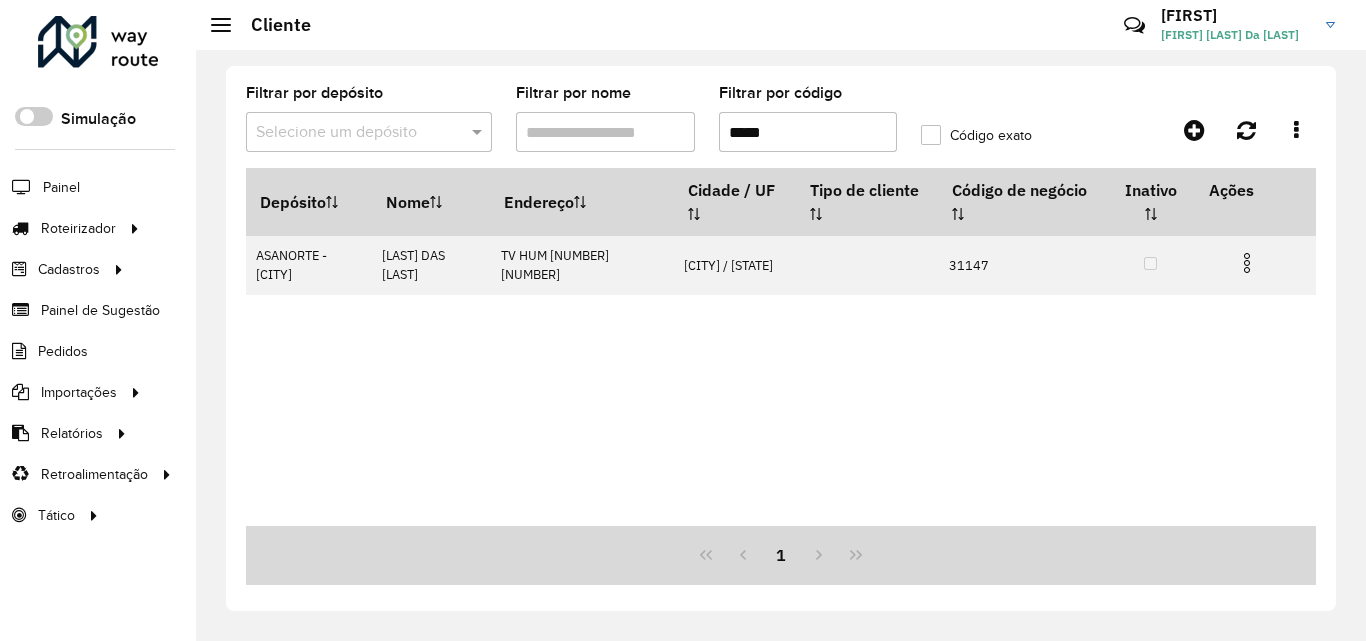 scroll, scrollTop: 0, scrollLeft: 0, axis: both 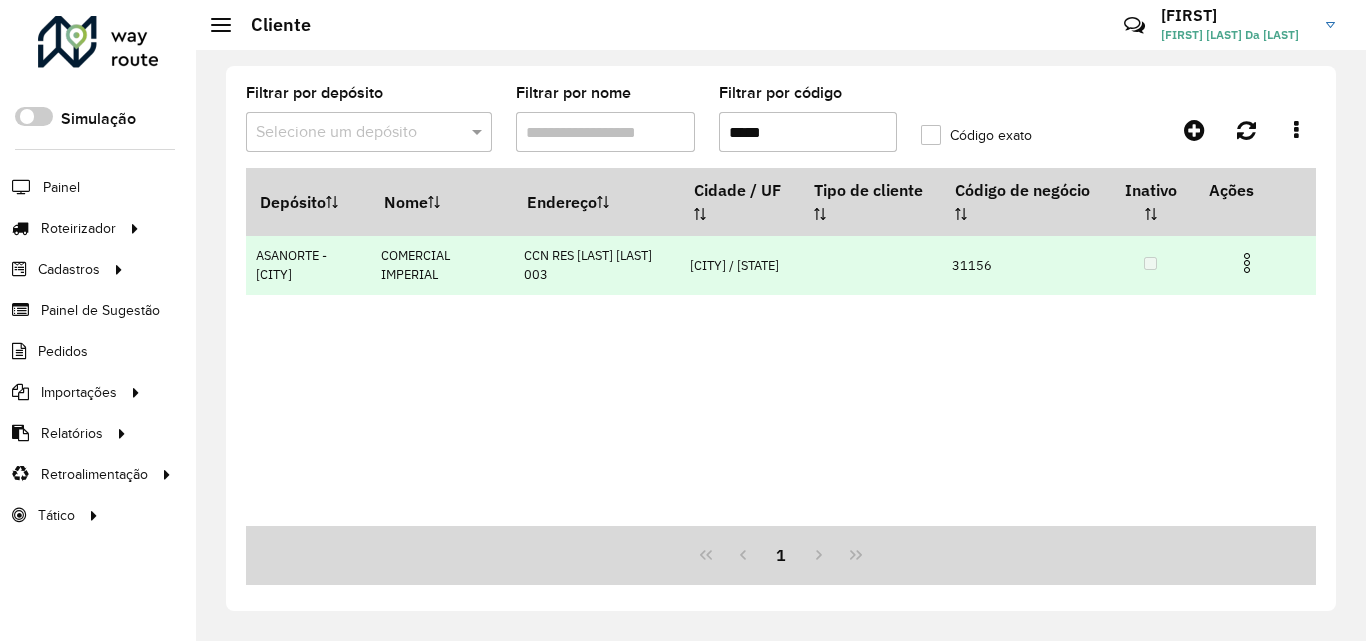 type on "*****" 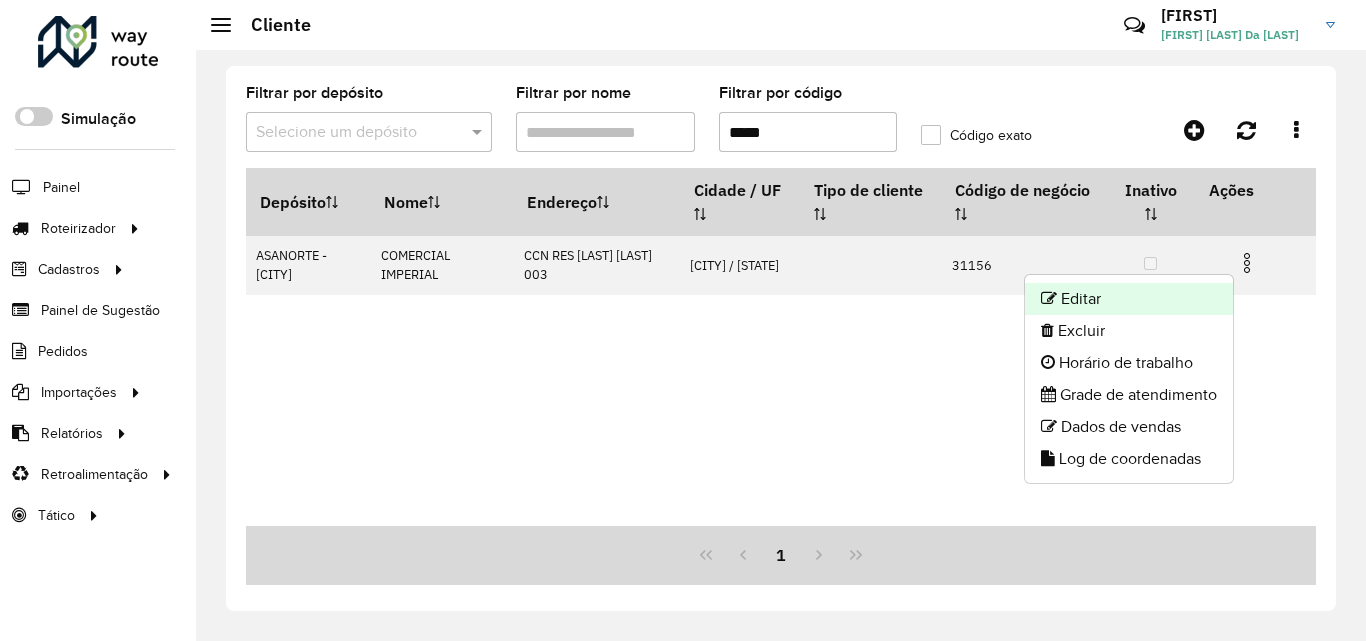 click on "Editar" 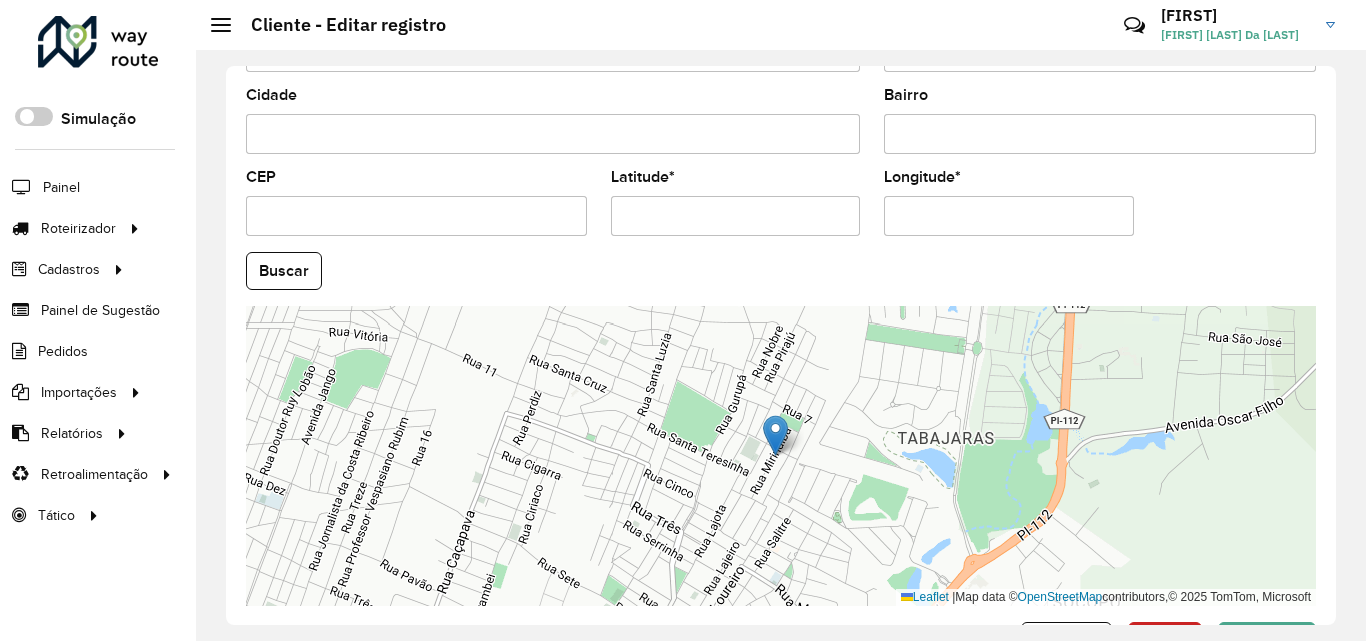 scroll, scrollTop: 747, scrollLeft: 0, axis: vertical 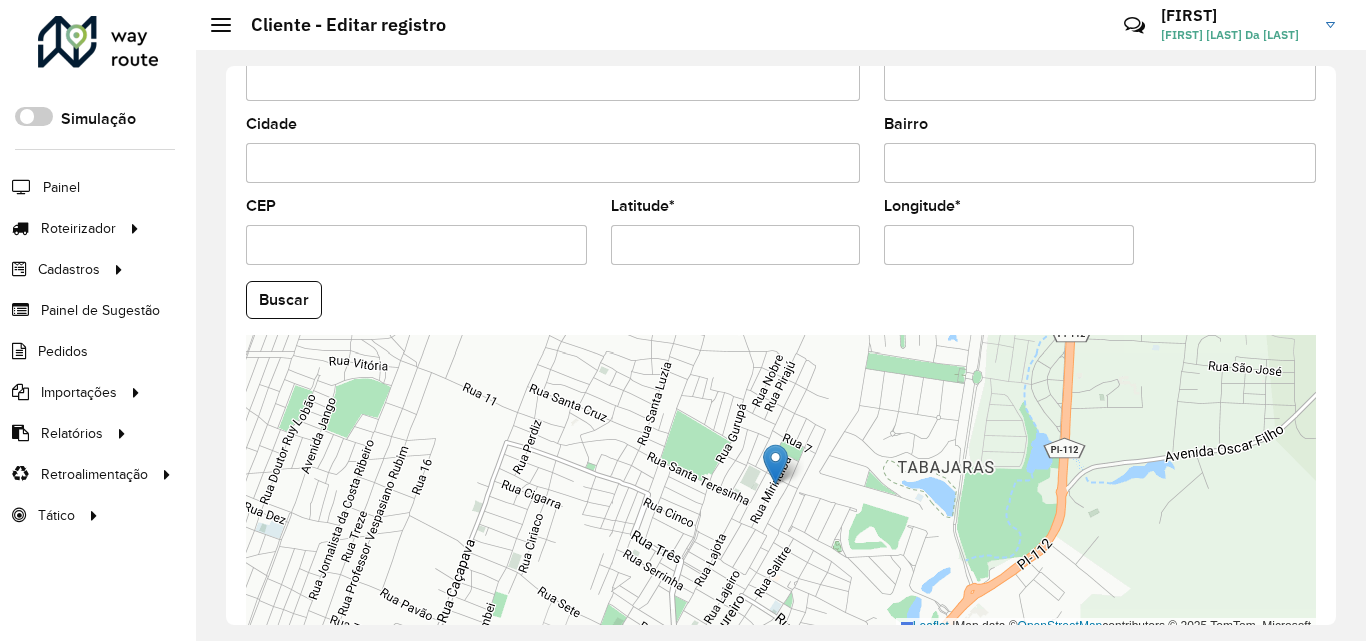 drag, startPoint x: 714, startPoint y: 241, endPoint x: 557, endPoint y: 240, distance: 157.00319 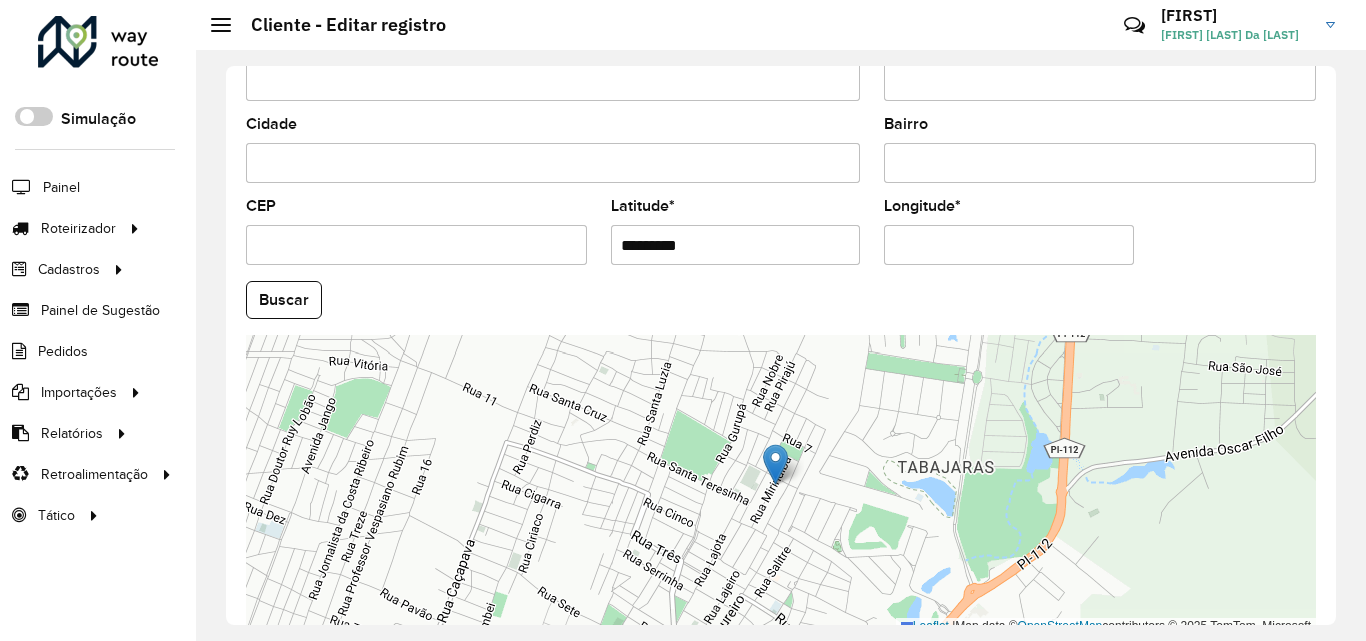 paste 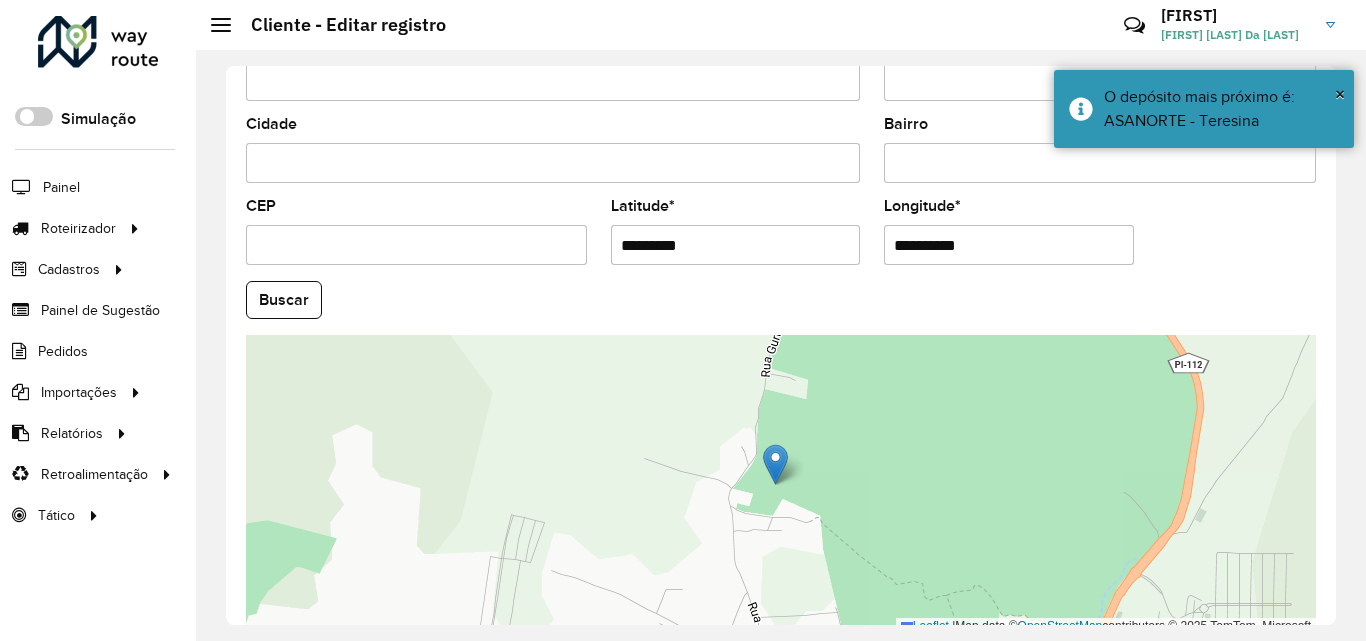 paste 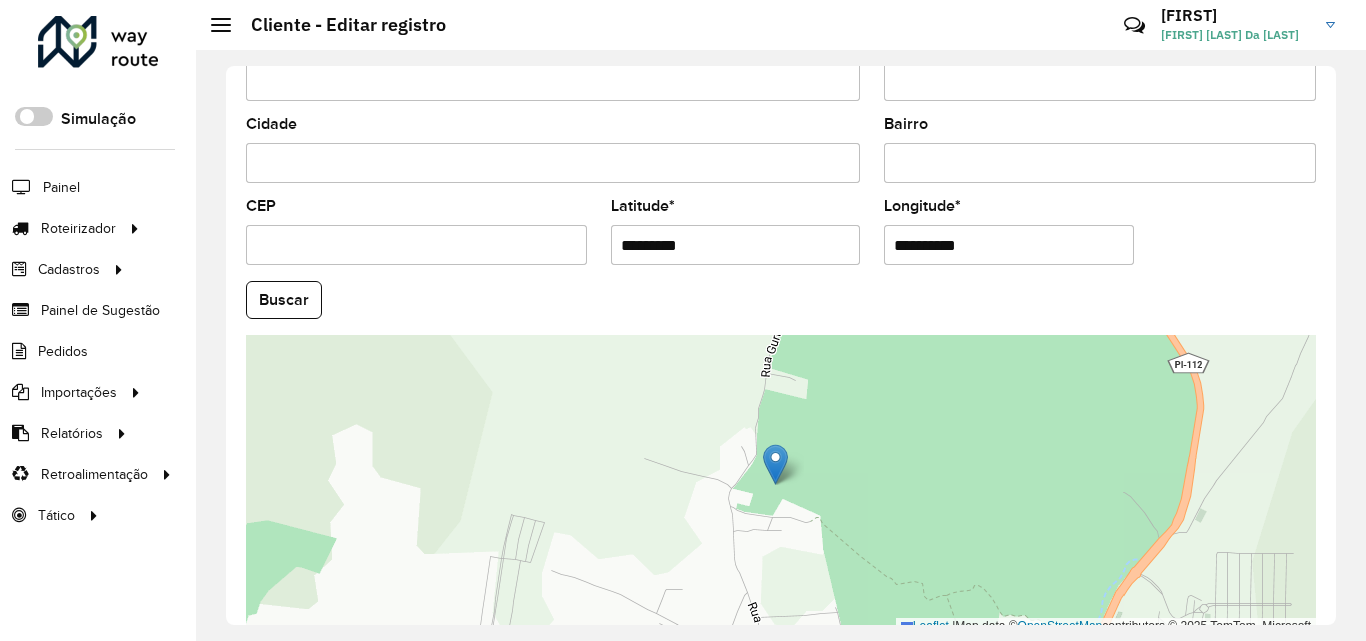 type on "**********" 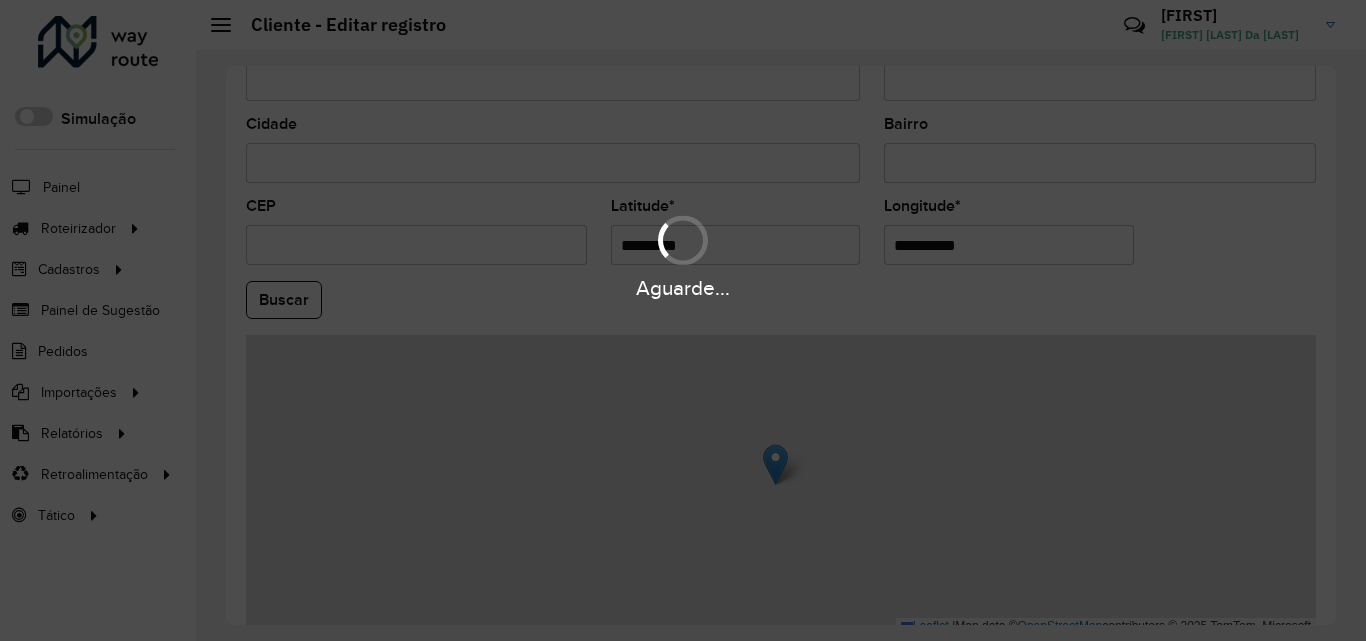 type 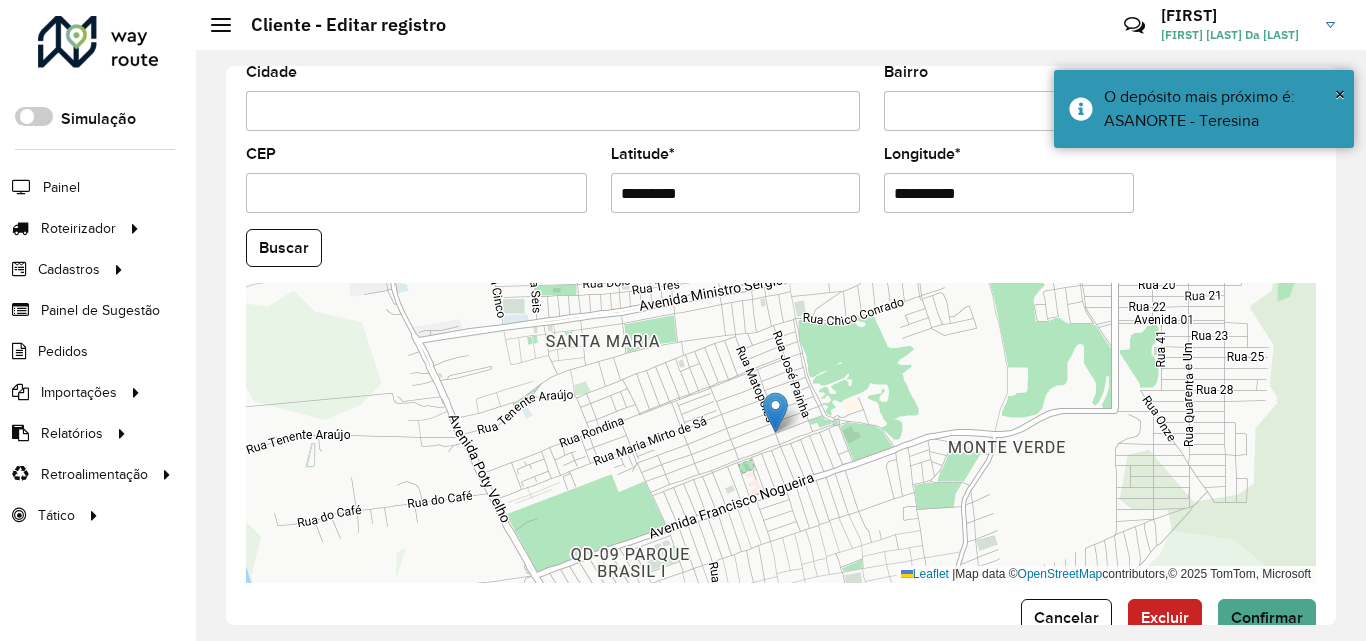 scroll, scrollTop: 847, scrollLeft: 0, axis: vertical 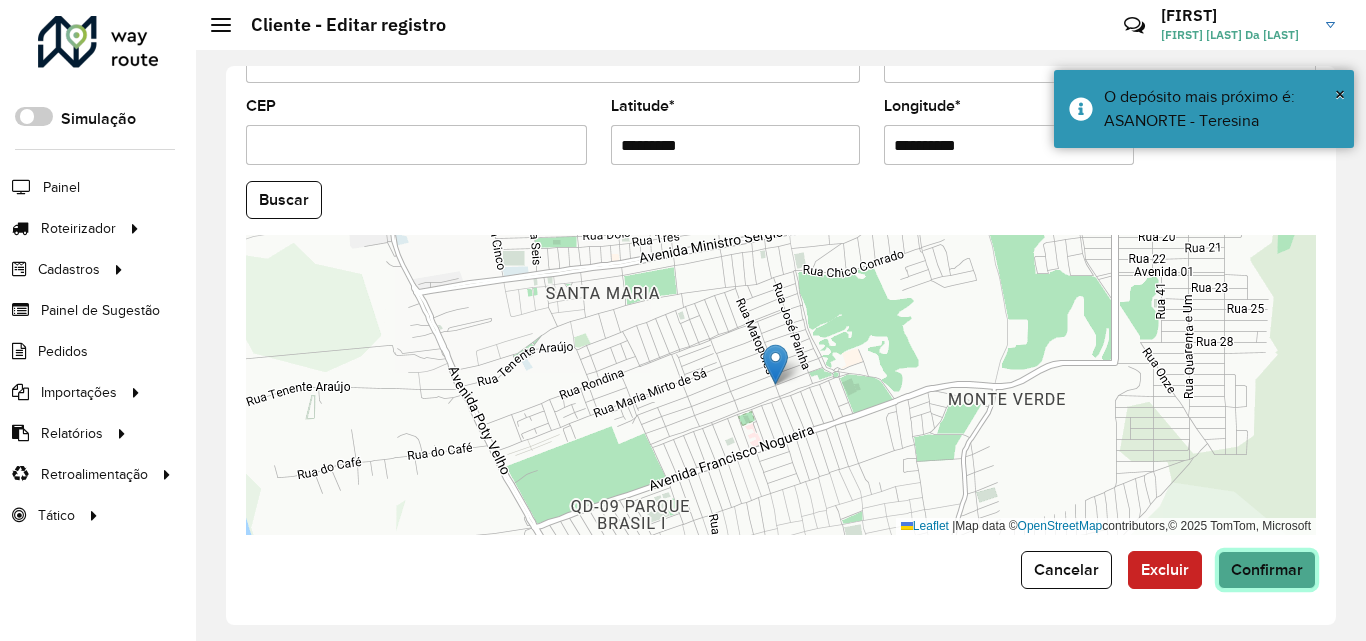 click on "Confirmar" 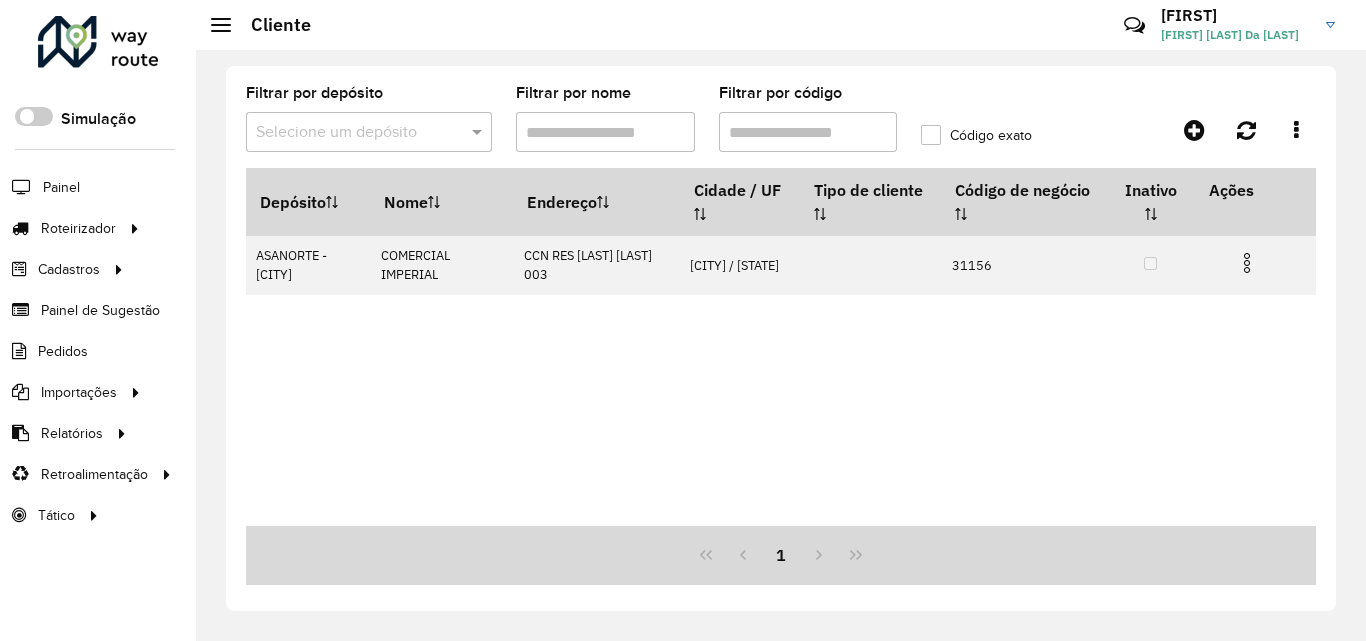 click on "Filtrar por código" at bounding box center [808, 132] 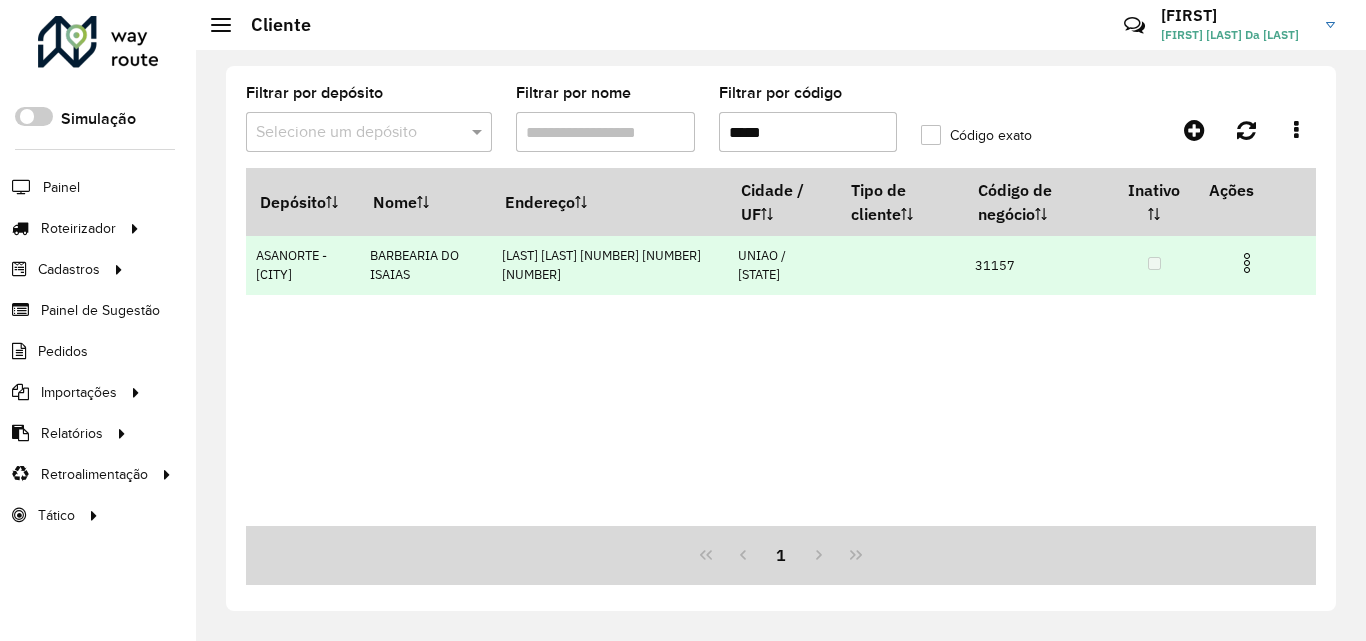 type on "*****" 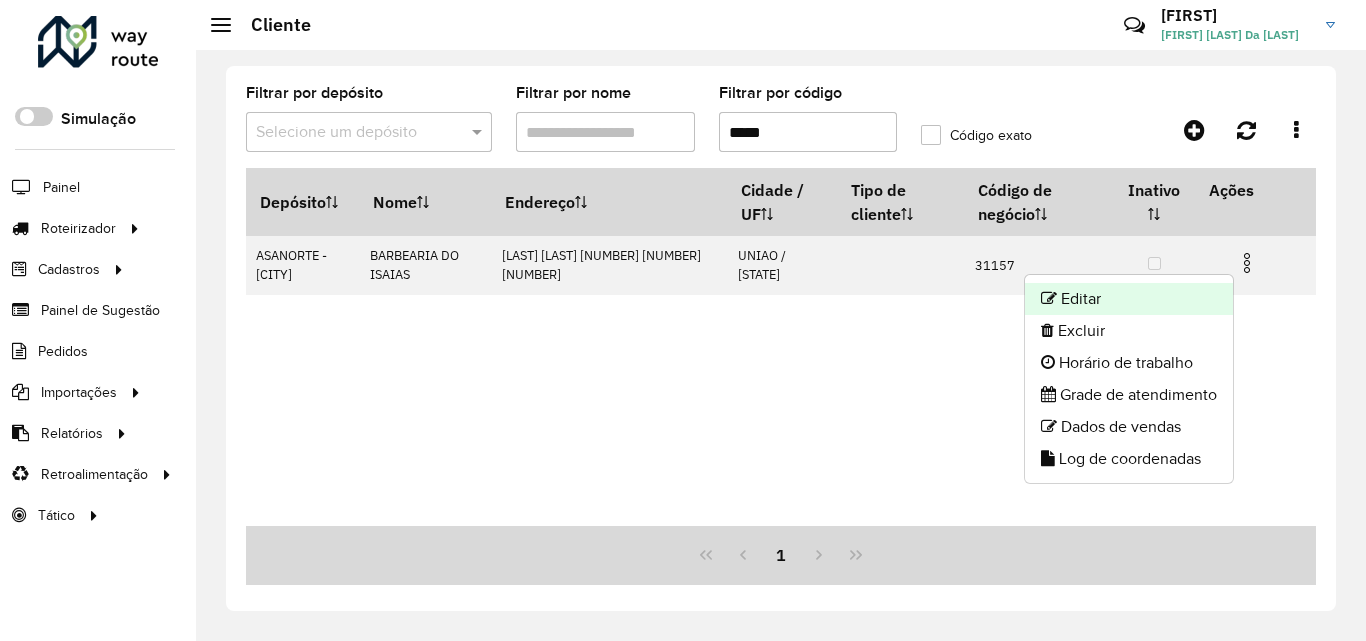 click on "Editar" 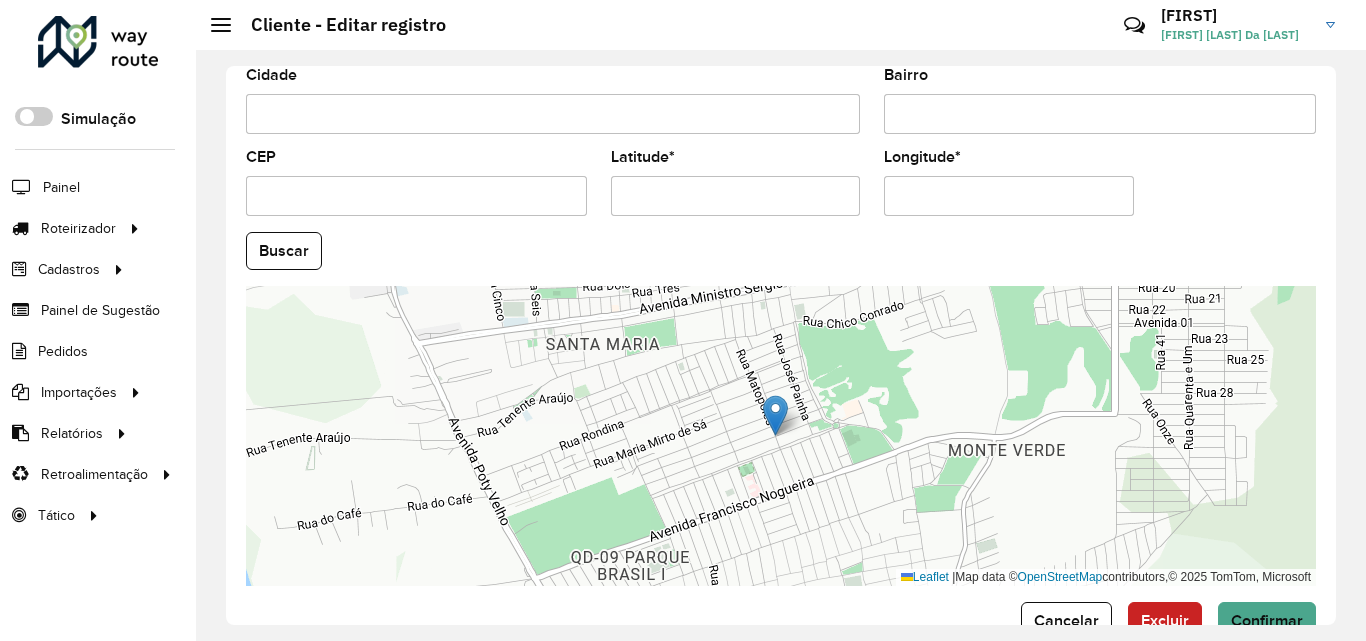 scroll, scrollTop: 847, scrollLeft: 0, axis: vertical 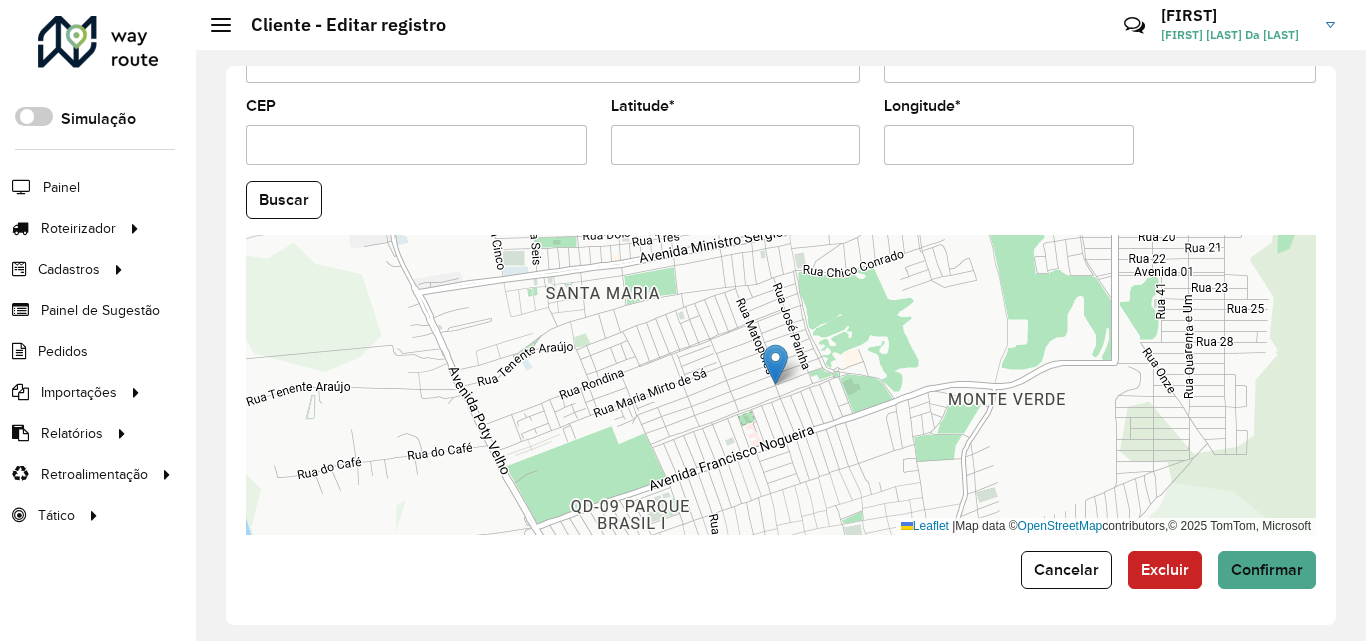 drag, startPoint x: 703, startPoint y: 143, endPoint x: 589, endPoint y: 142, distance: 114.00439 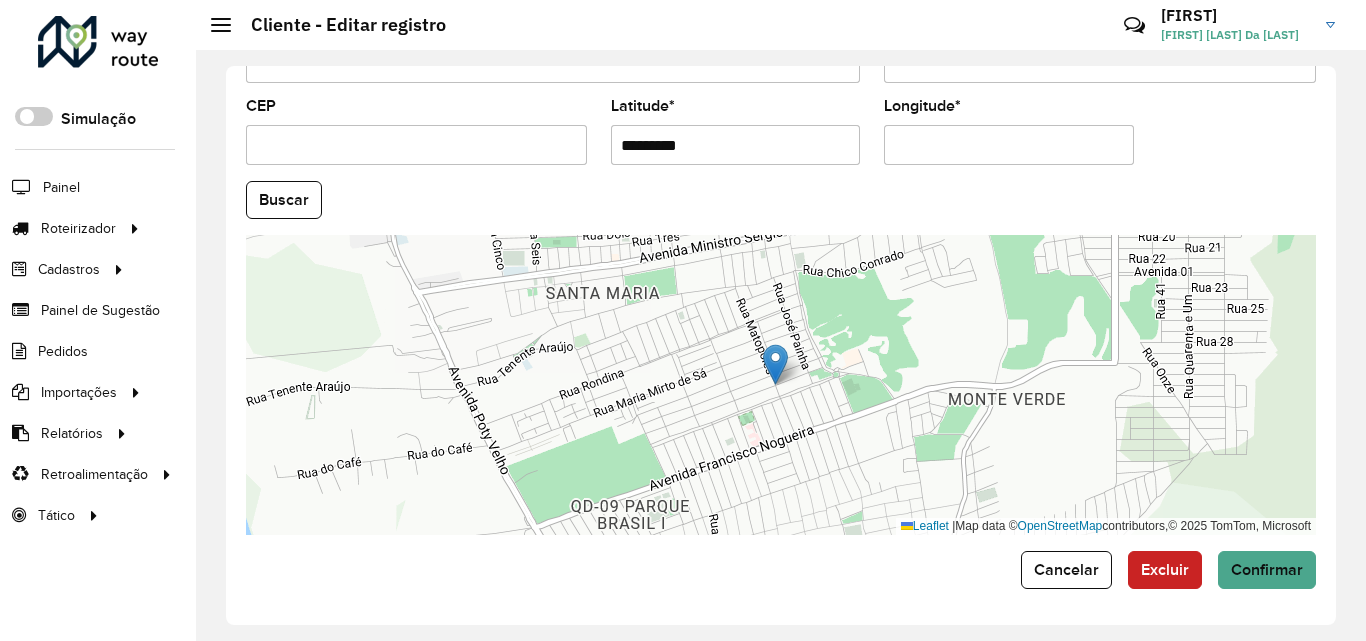 paste 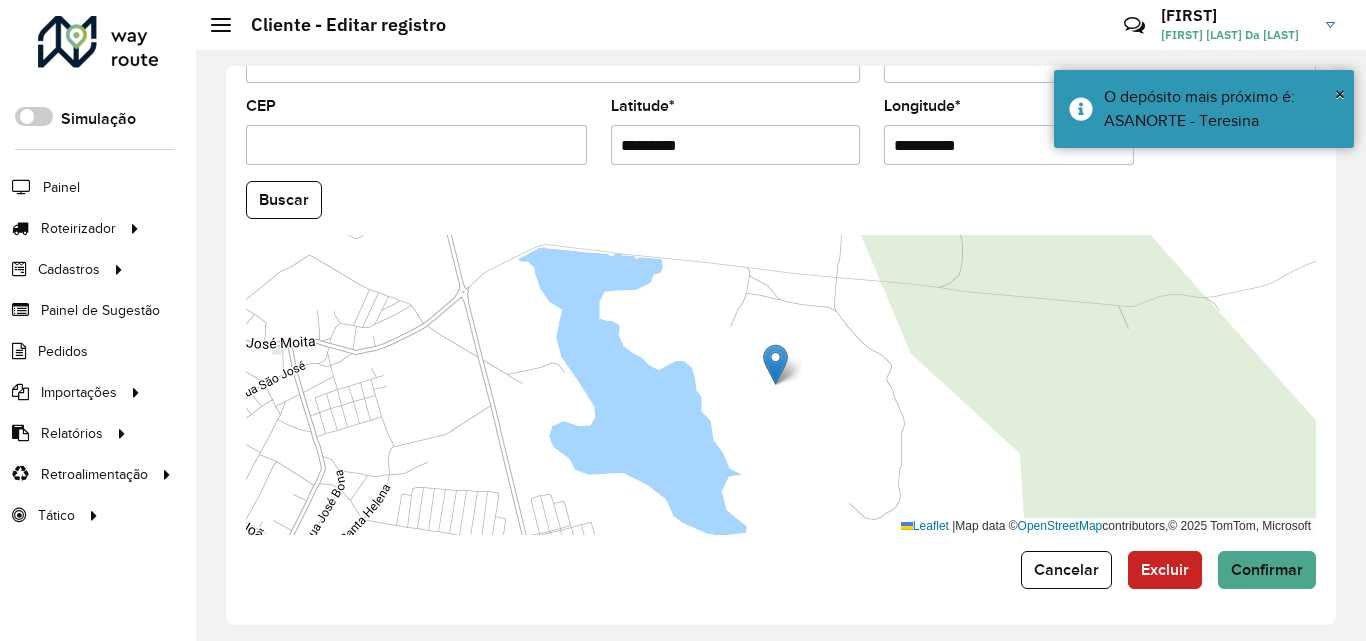 paste 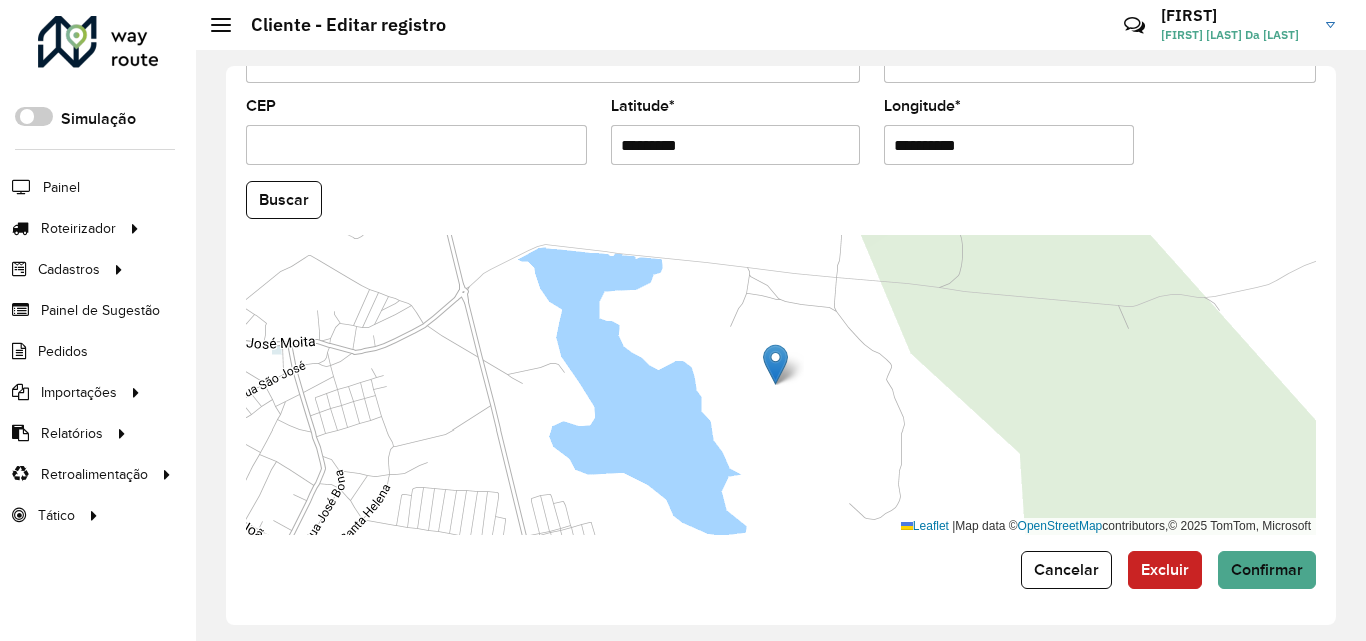 type on "**********" 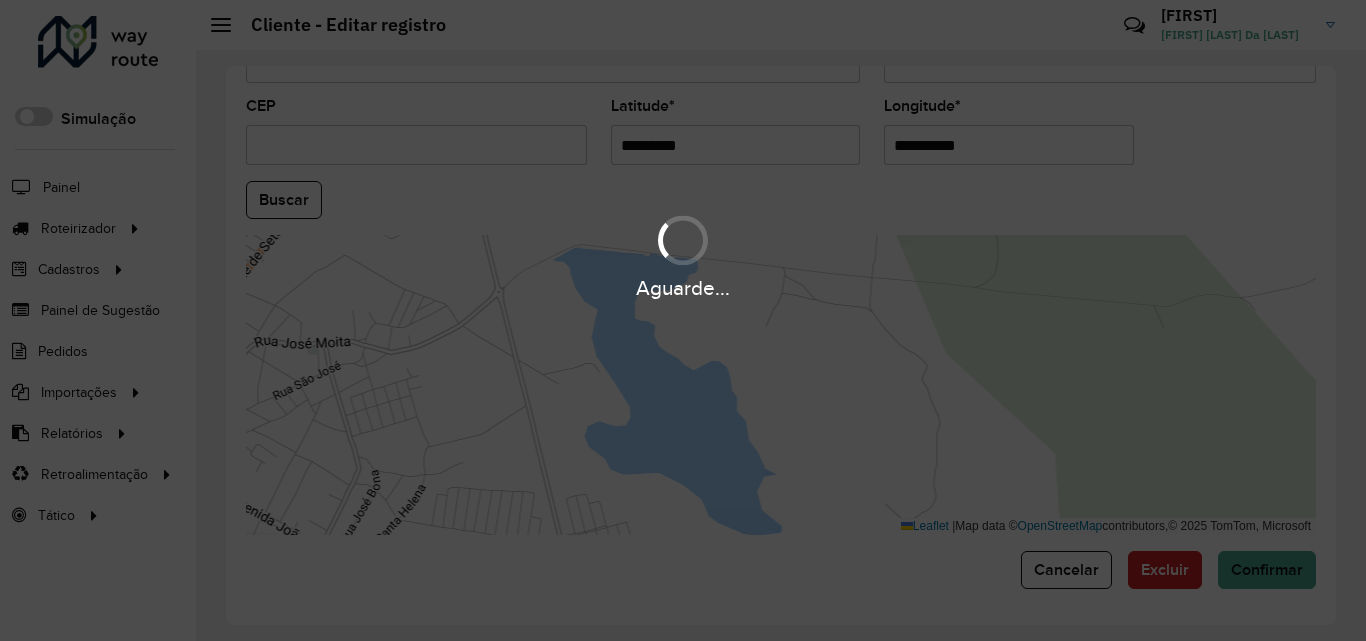 type 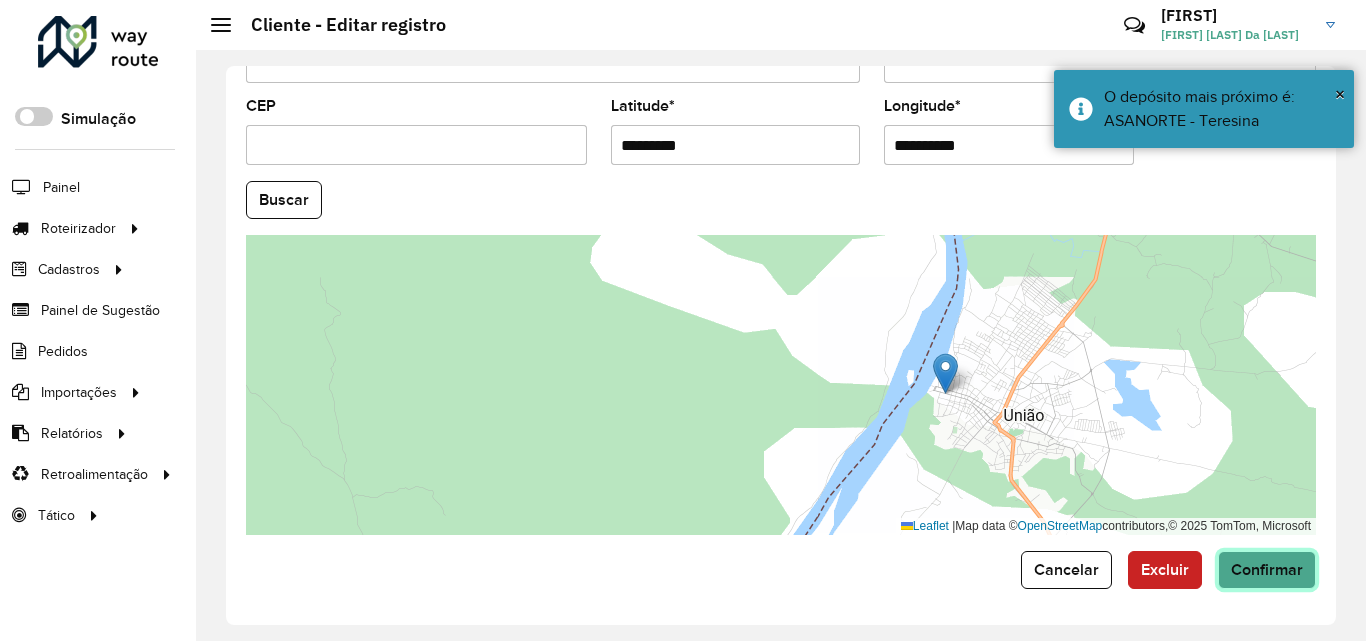 click on "Confirmar" 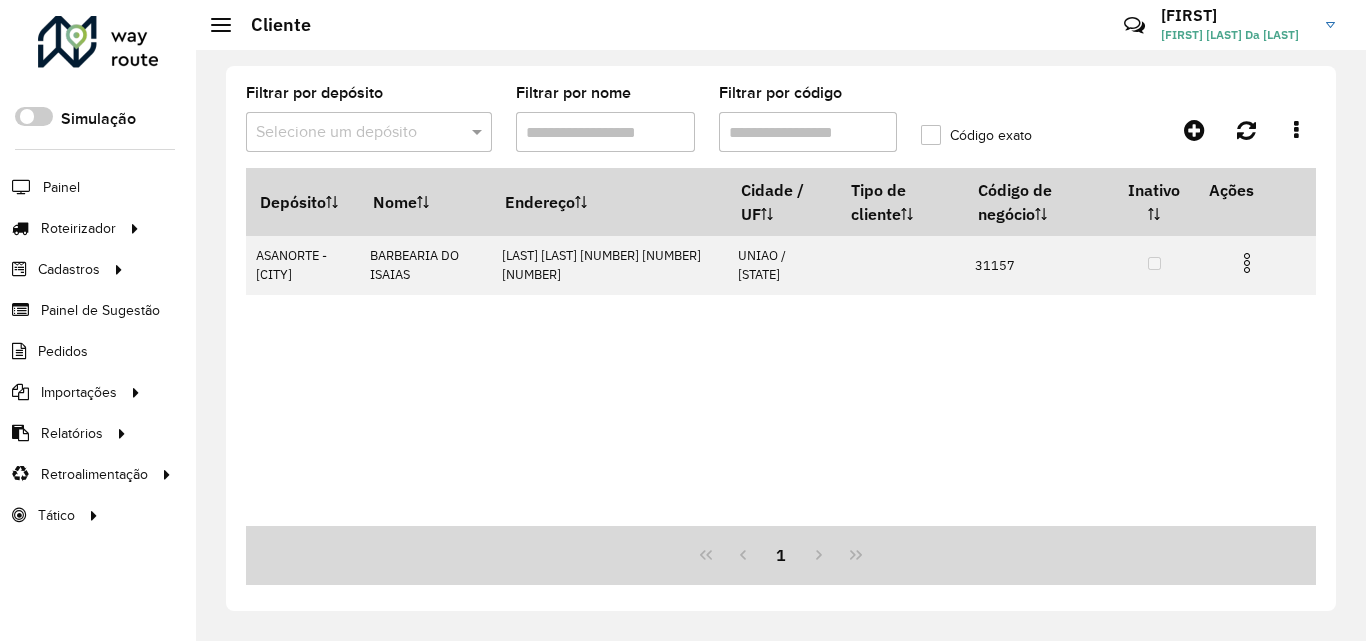 click on "Filtrar por código" at bounding box center [808, 132] 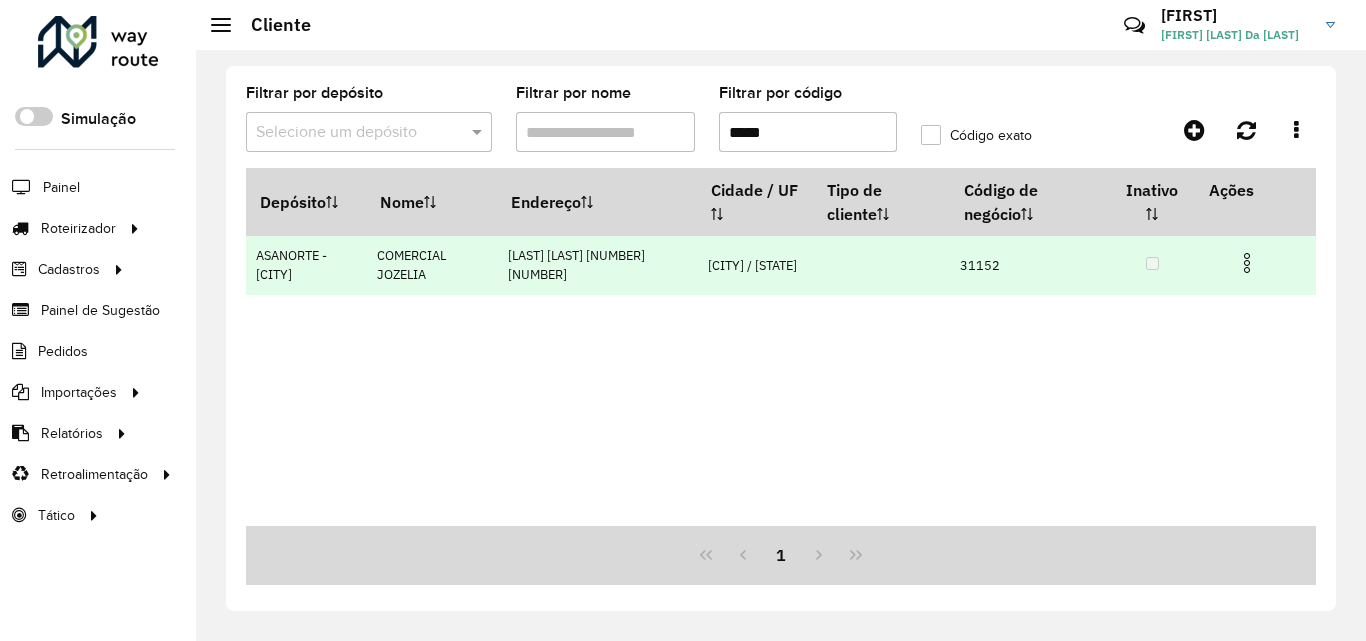 type on "*****" 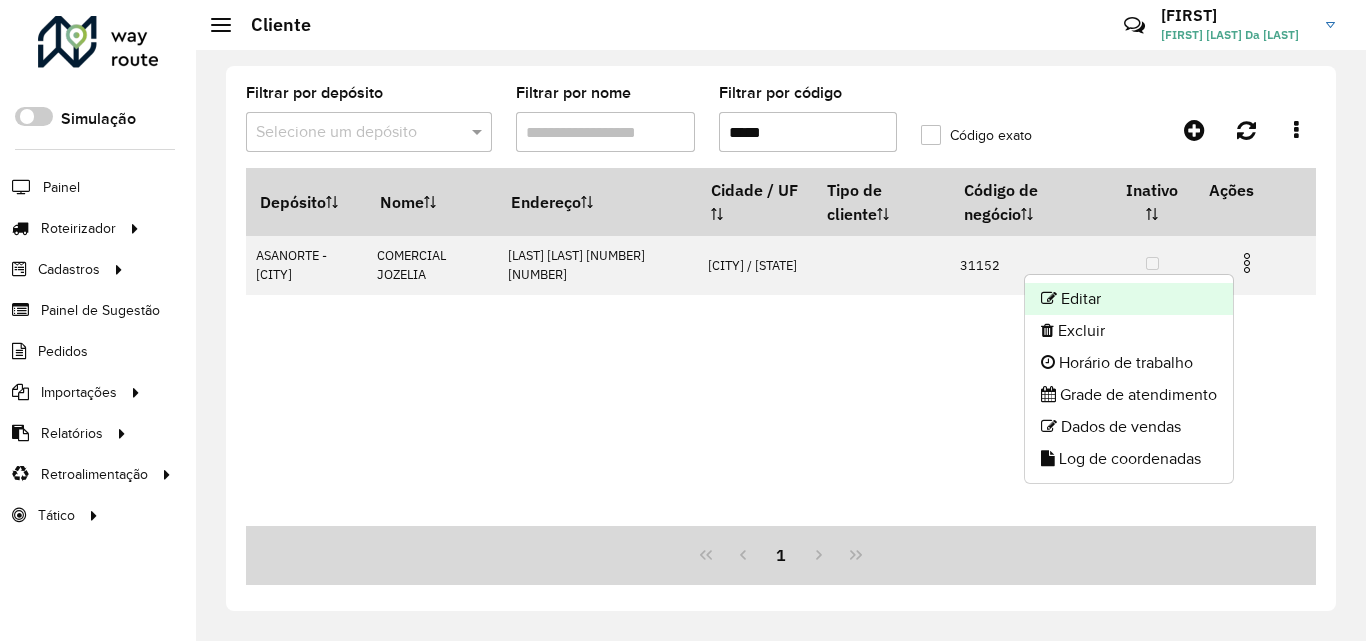 click on "Editar" 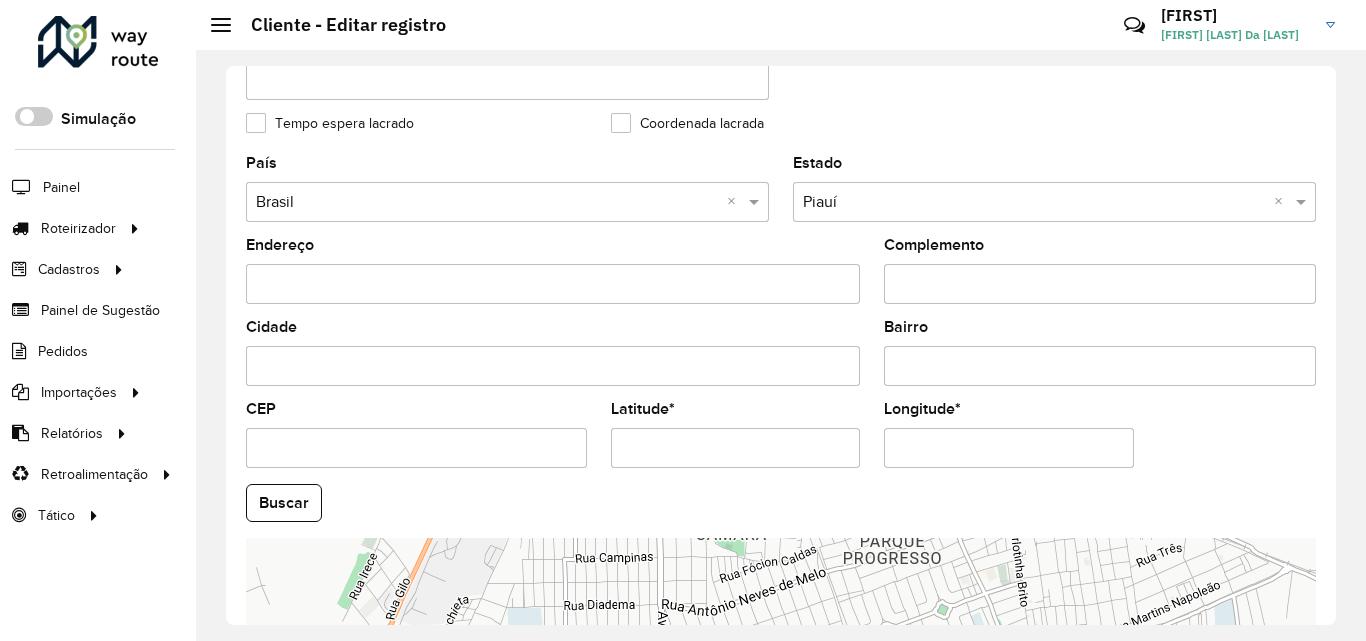 scroll, scrollTop: 800, scrollLeft: 0, axis: vertical 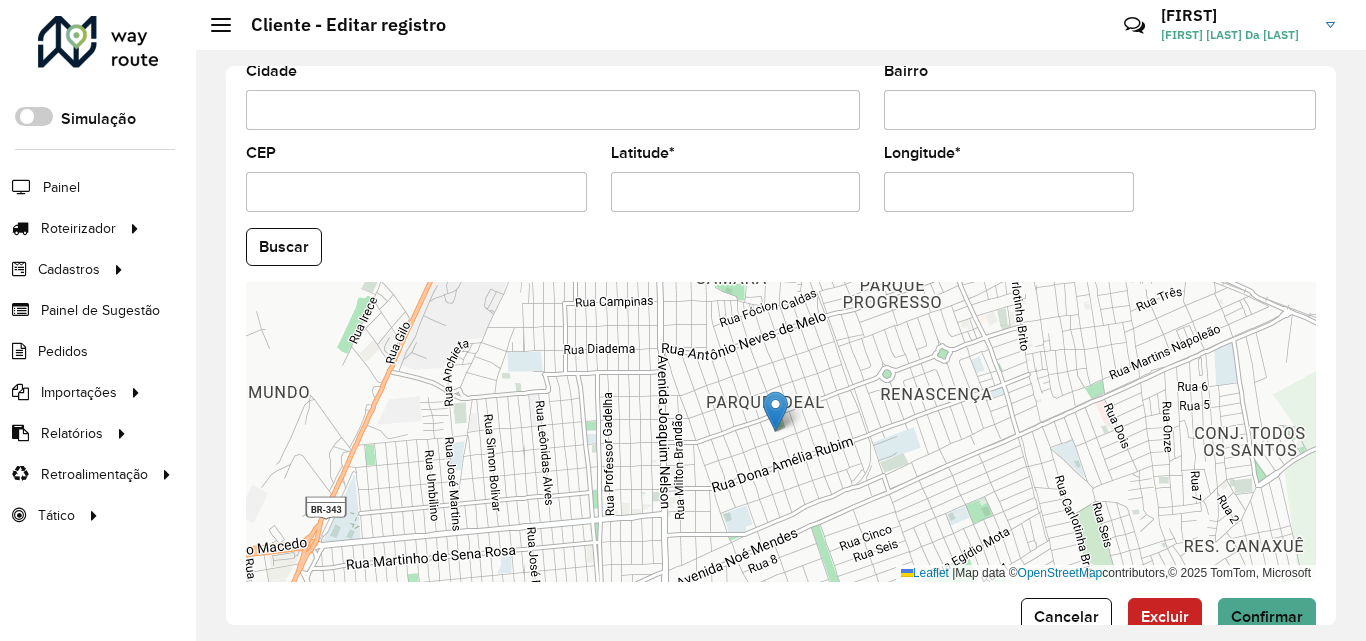 drag, startPoint x: 677, startPoint y: 189, endPoint x: 598, endPoint y: 181, distance: 79.40403 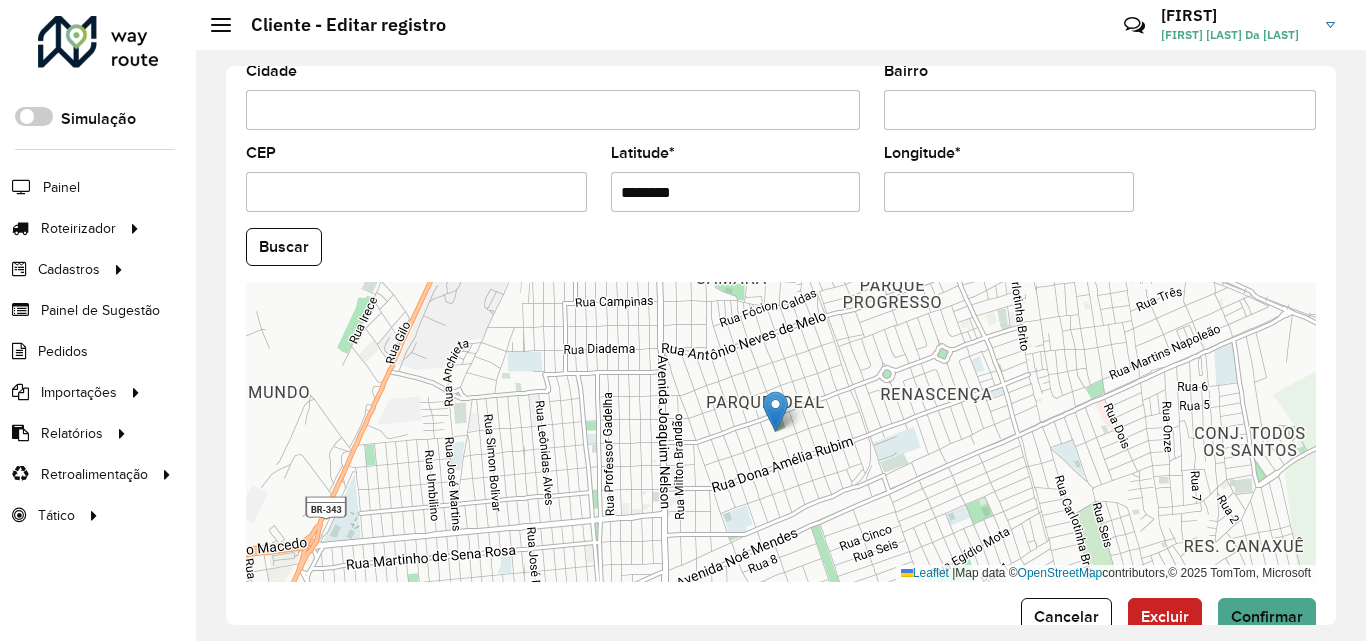 paste on "*" 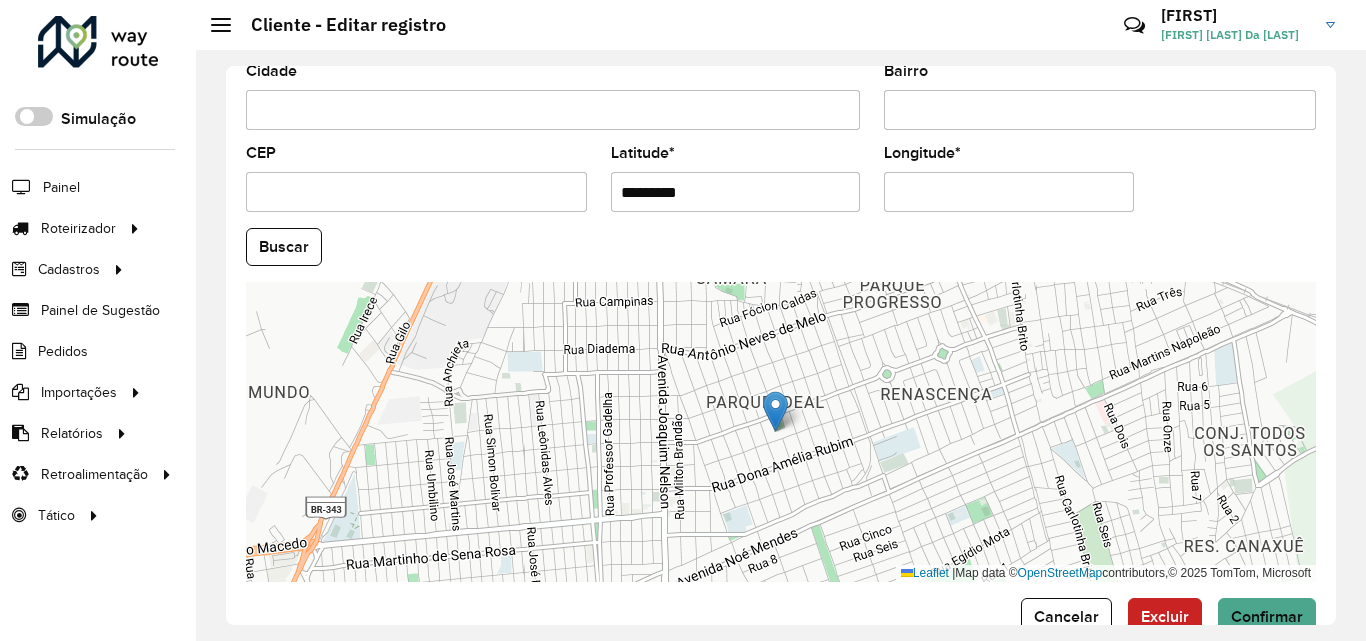 type on "*********" 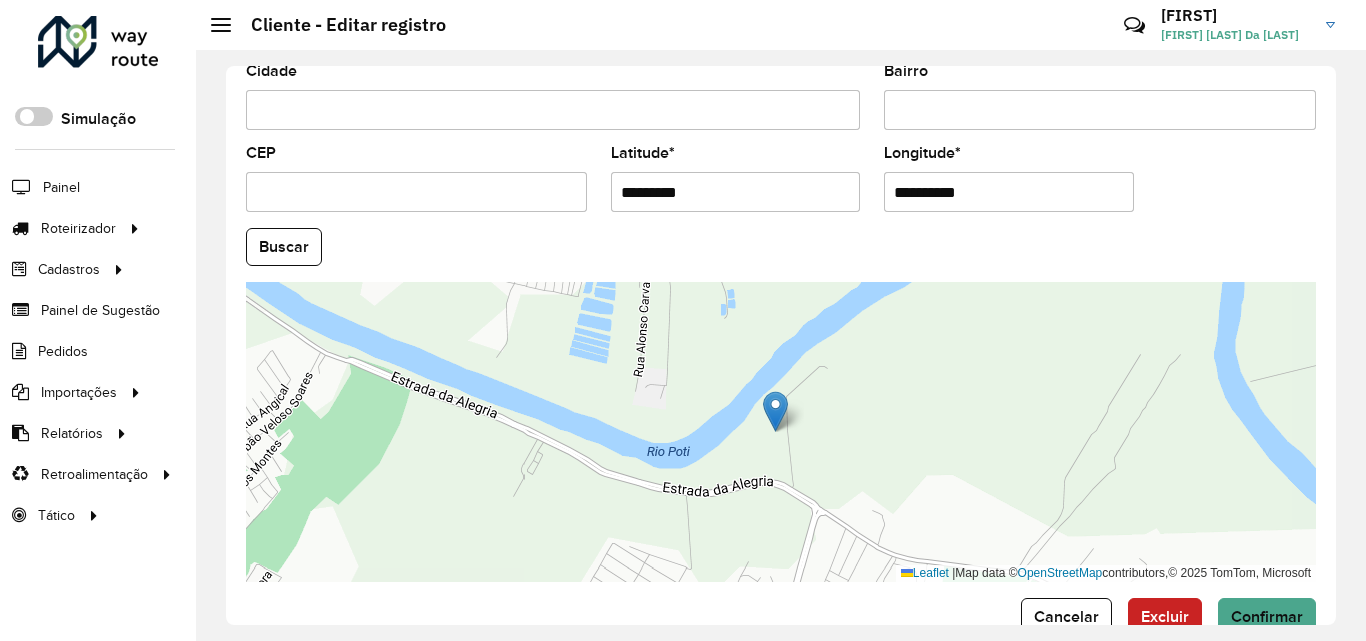 paste 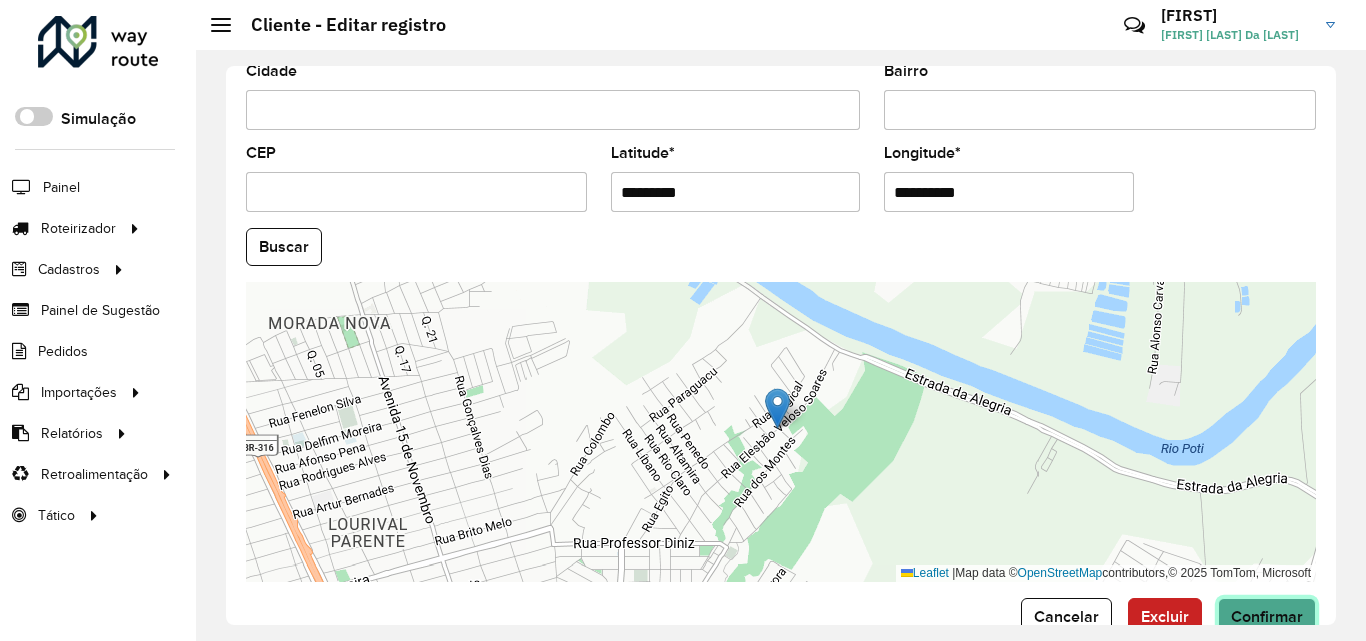 click on "Confirmar" 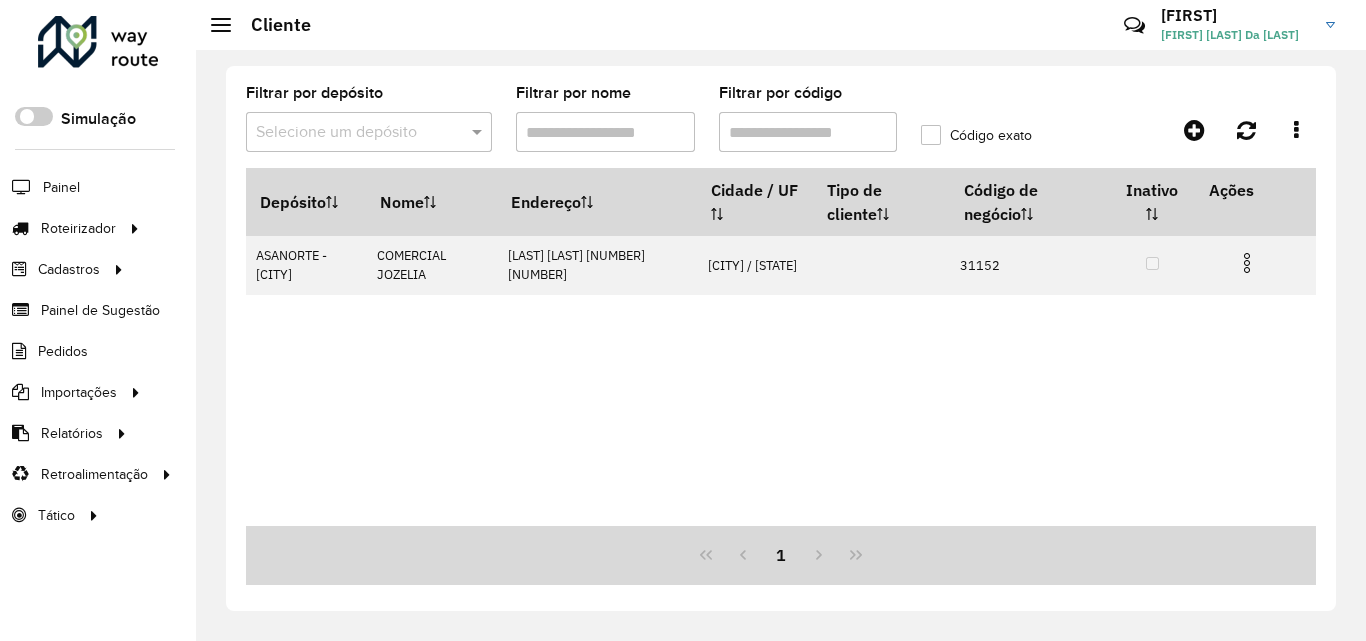 click on "Filtrar por código" at bounding box center [808, 132] 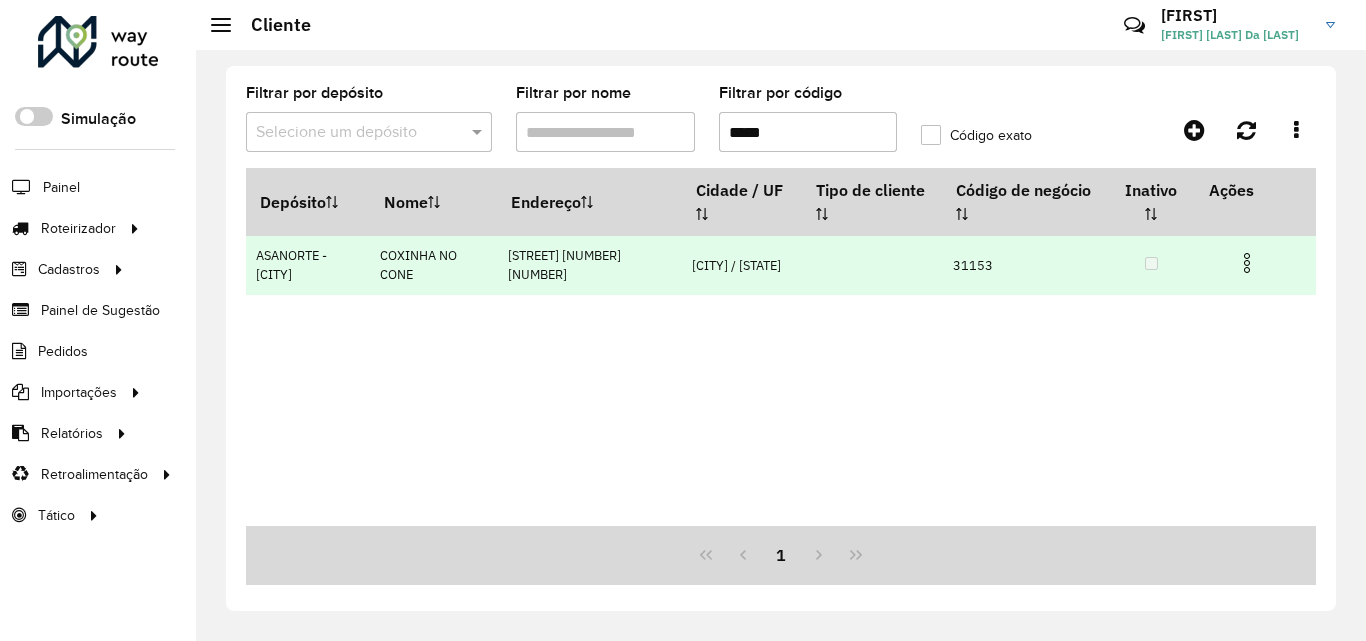 type on "*****" 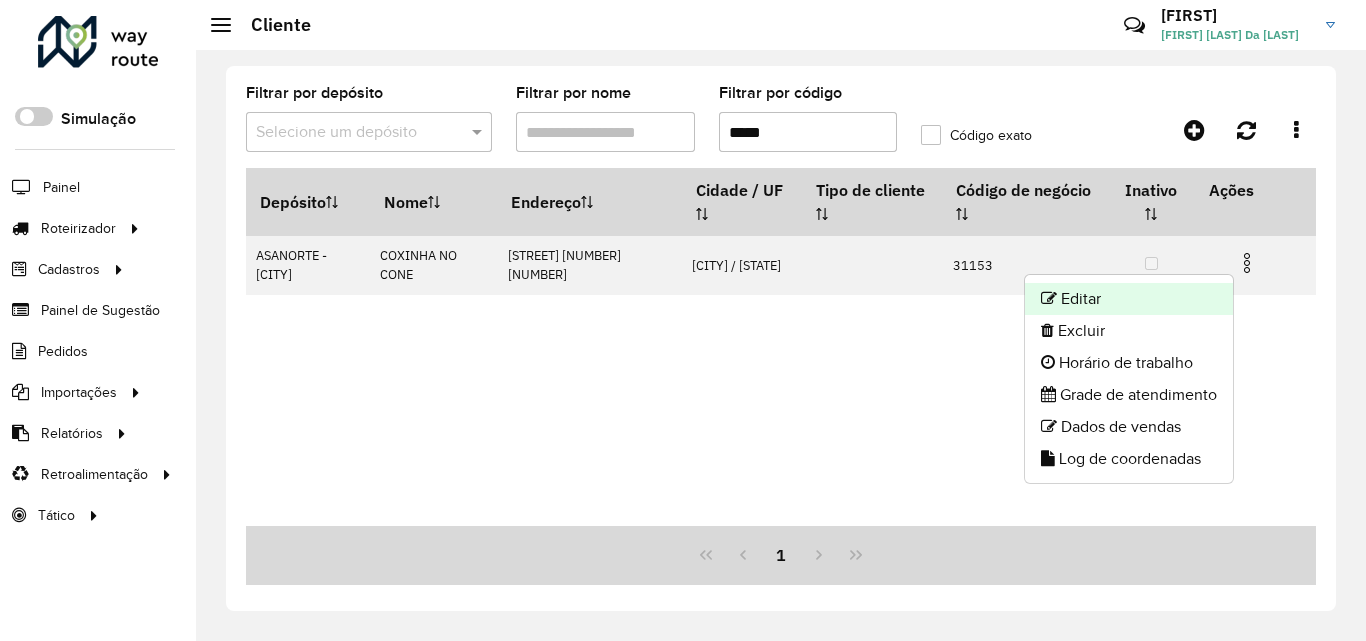 click on "Editar" 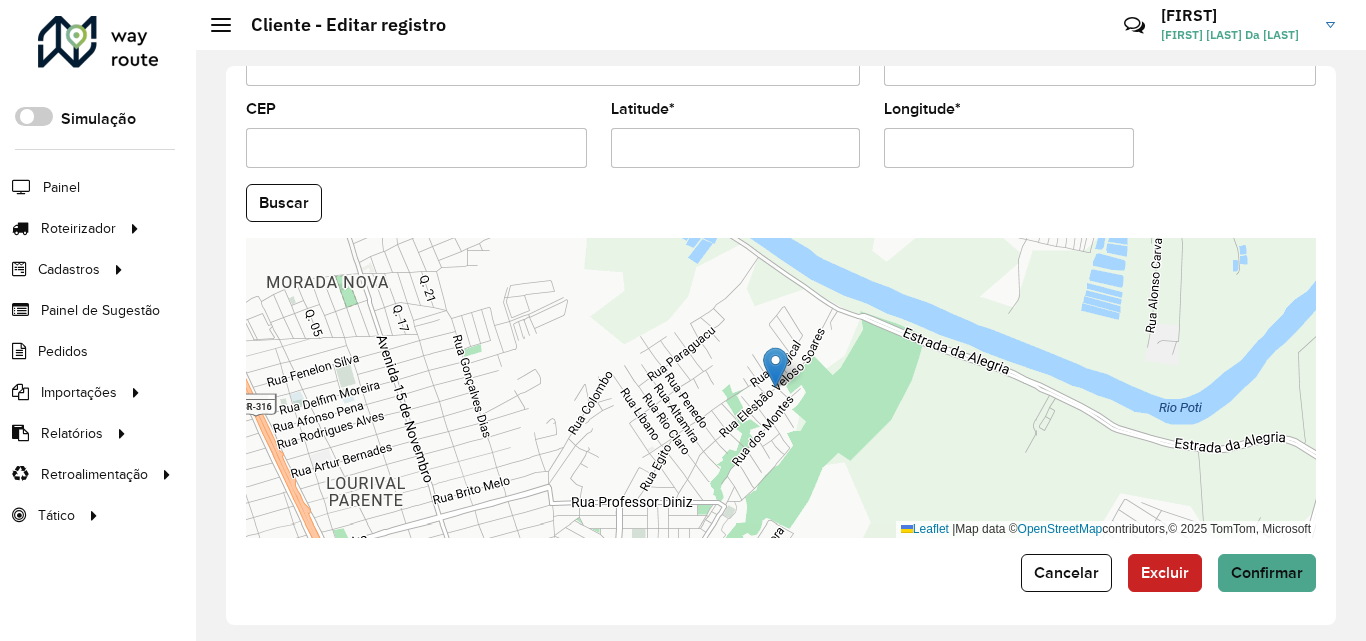 scroll, scrollTop: 847, scrollLeft: 0, axis: vertical 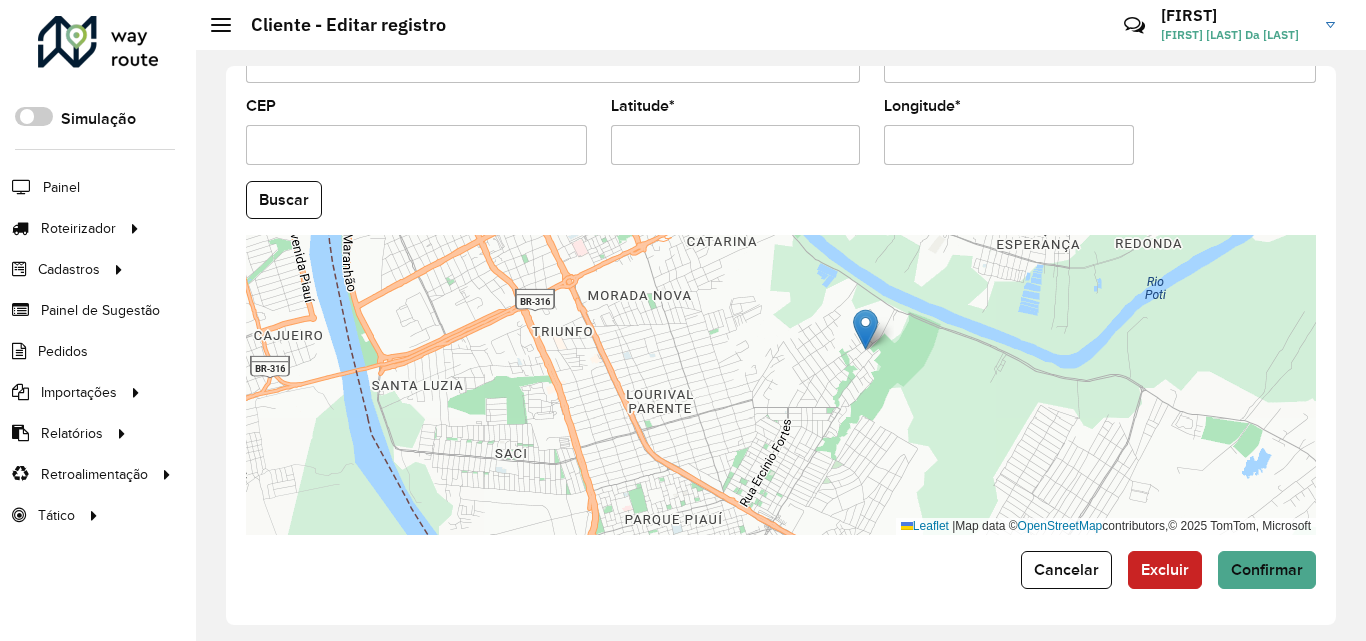 drag, startPoint x: 697, startPoint y: 136, endPoint x: 591, endPoint y: 136, distance: 106 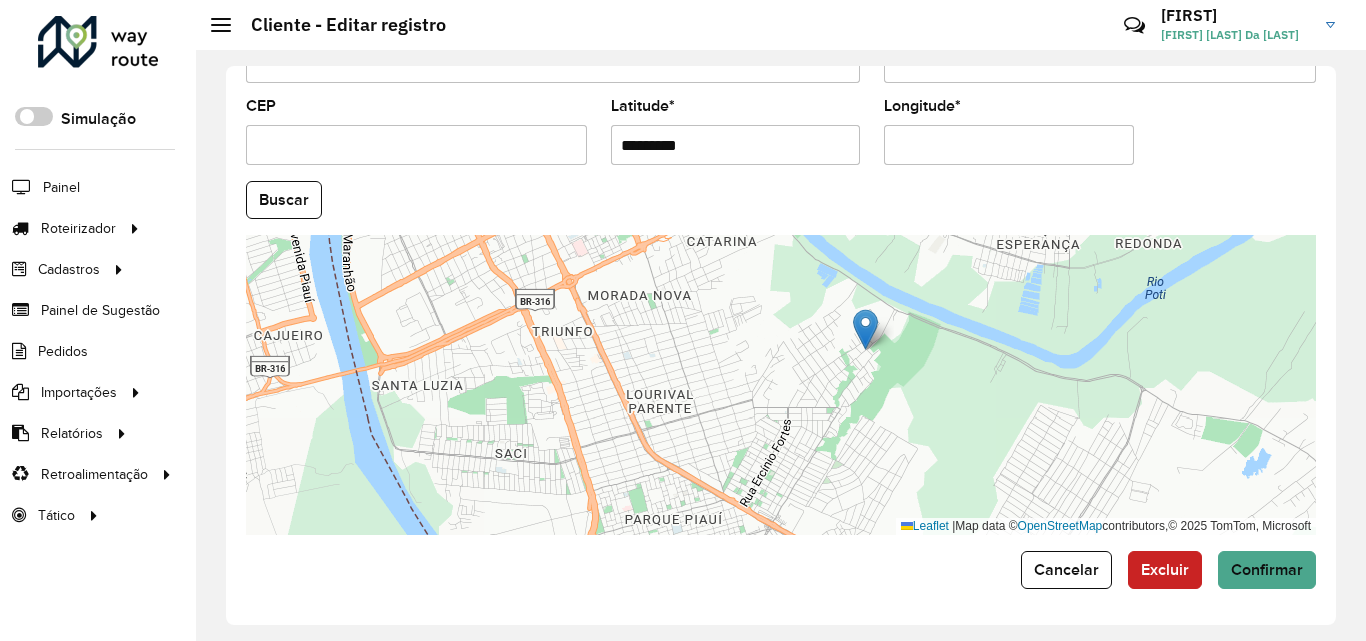 paste 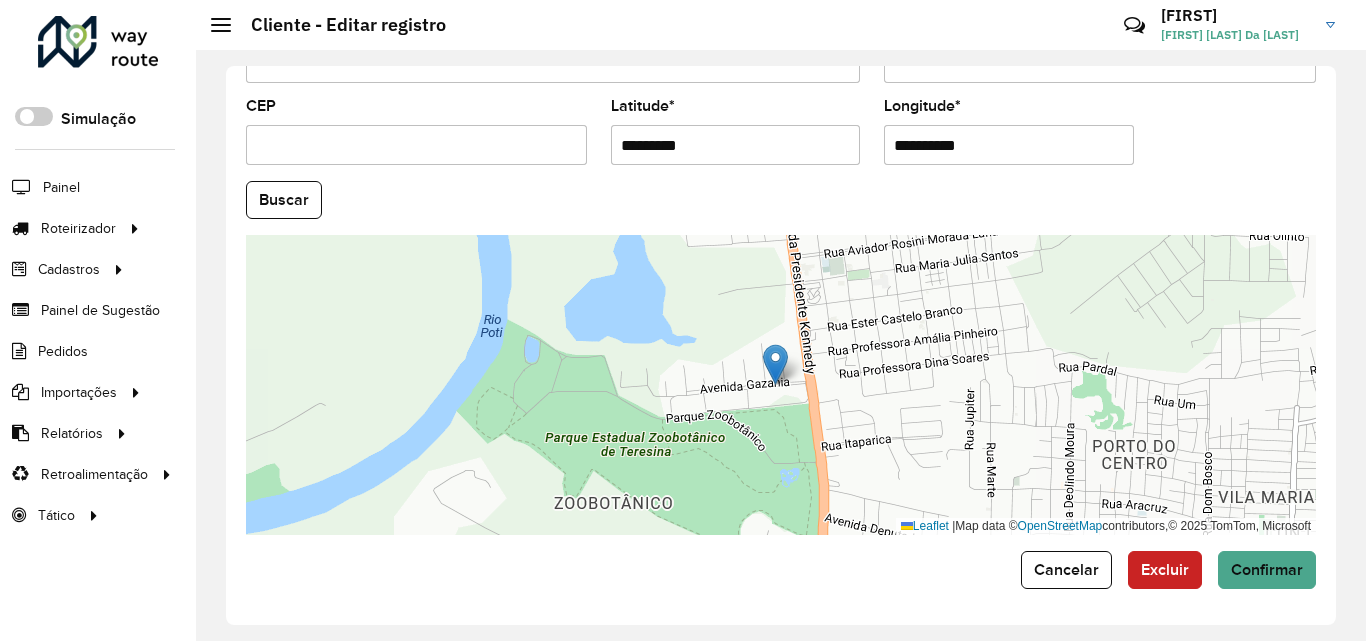 paste 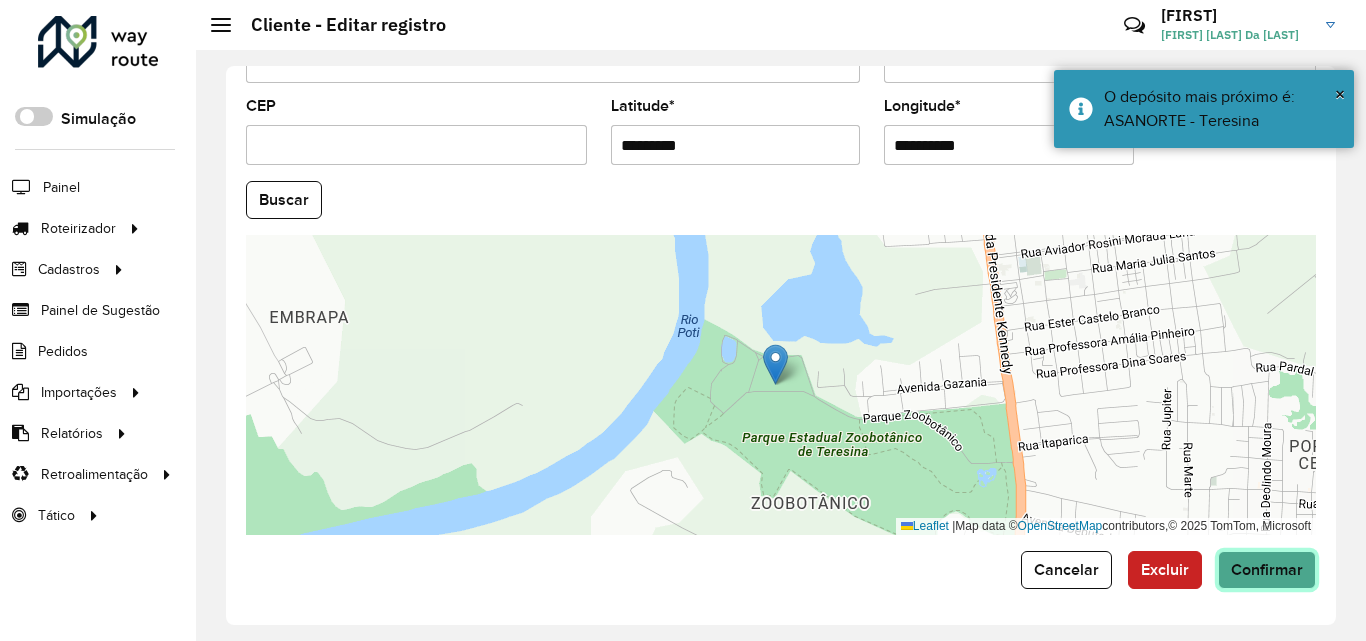 click on "Confirmar" 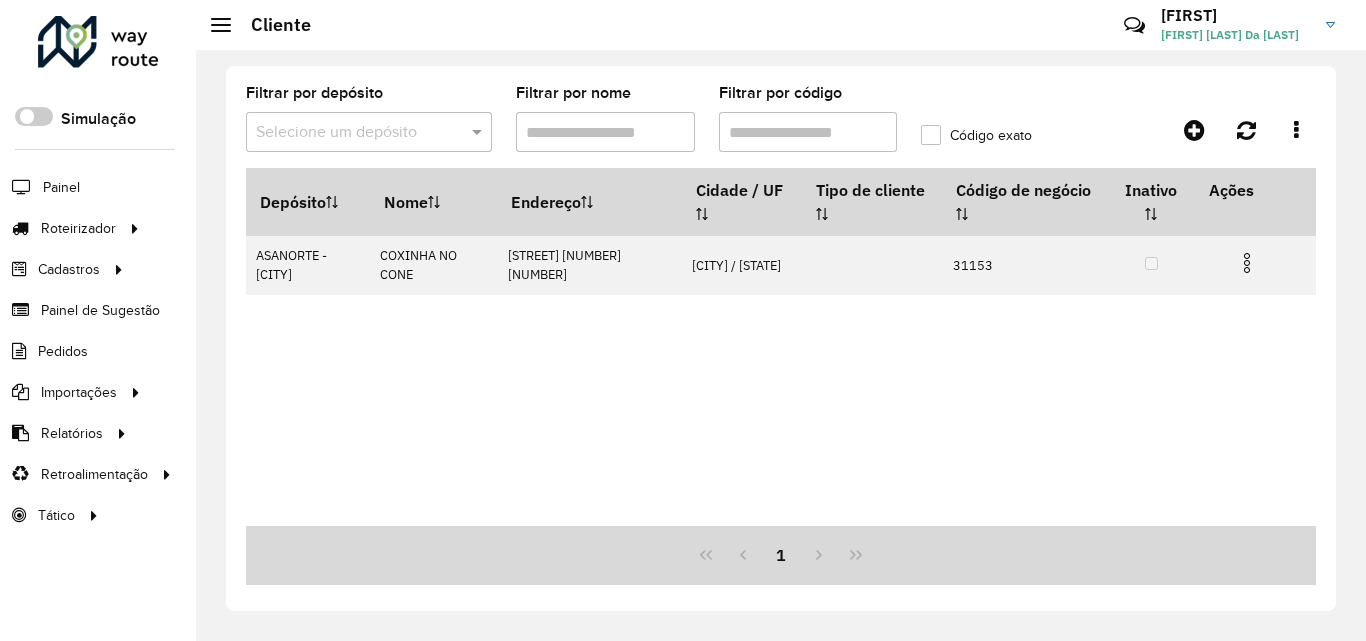 click on "Filtrar por código" at bounding box center (808, 132) 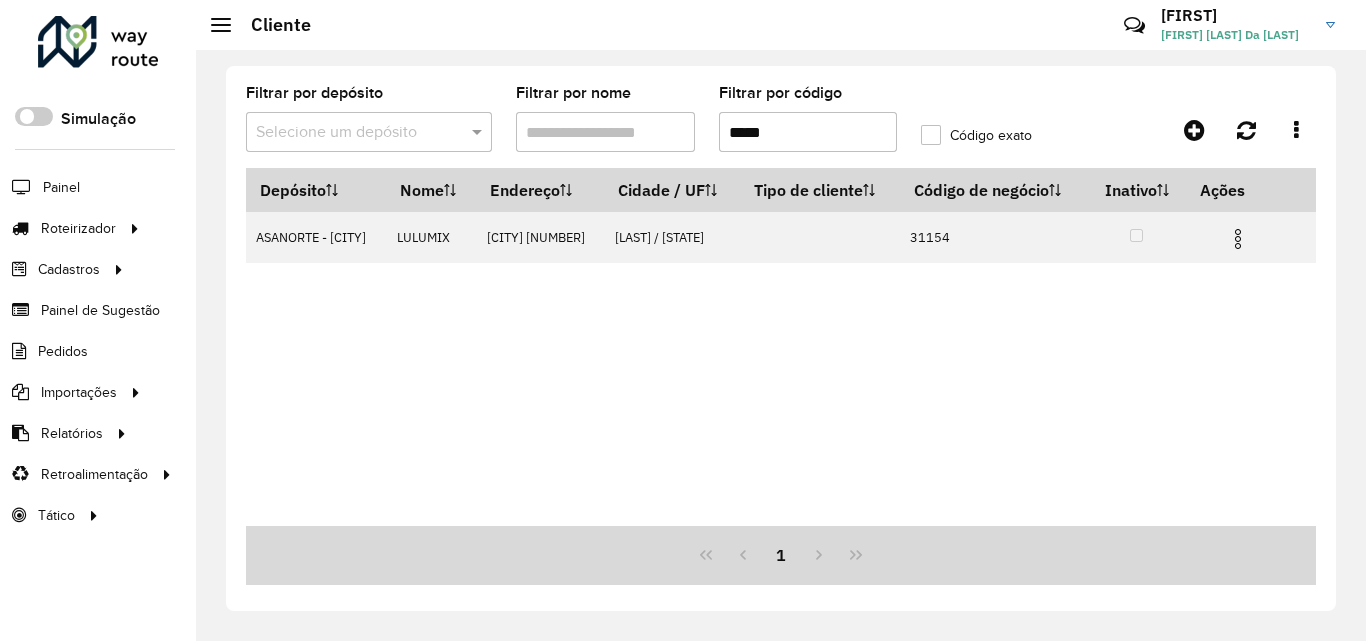type on "*****" 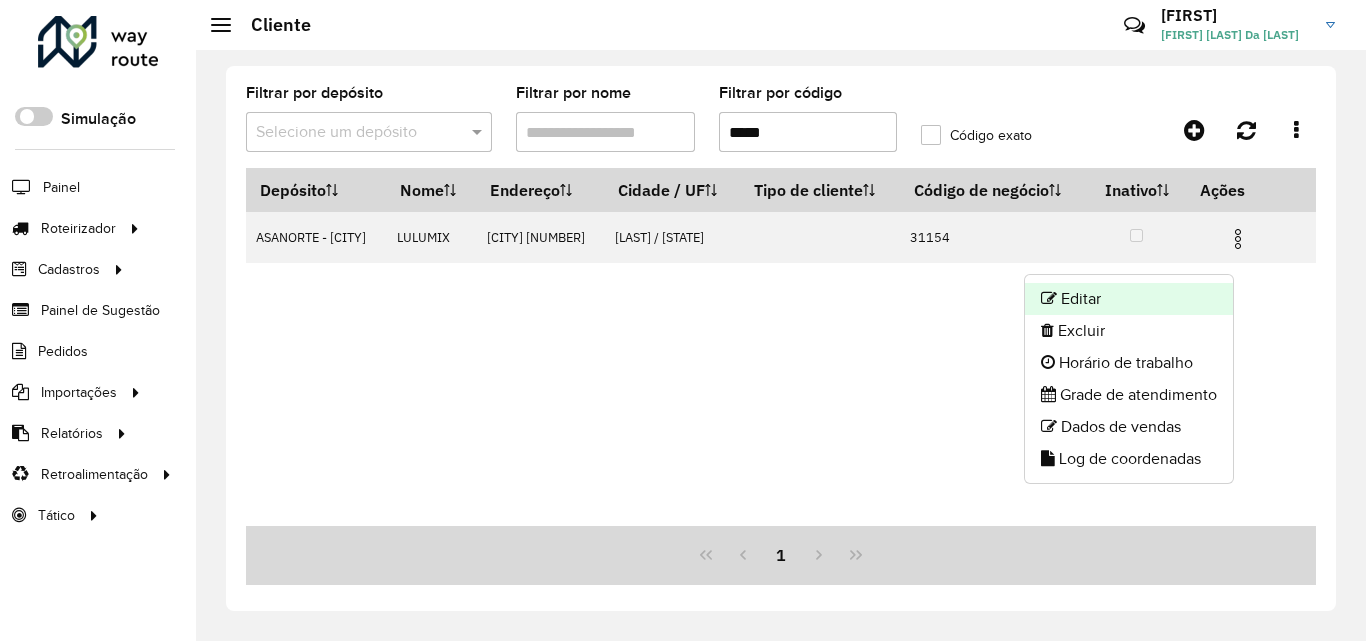 click on "Editar" 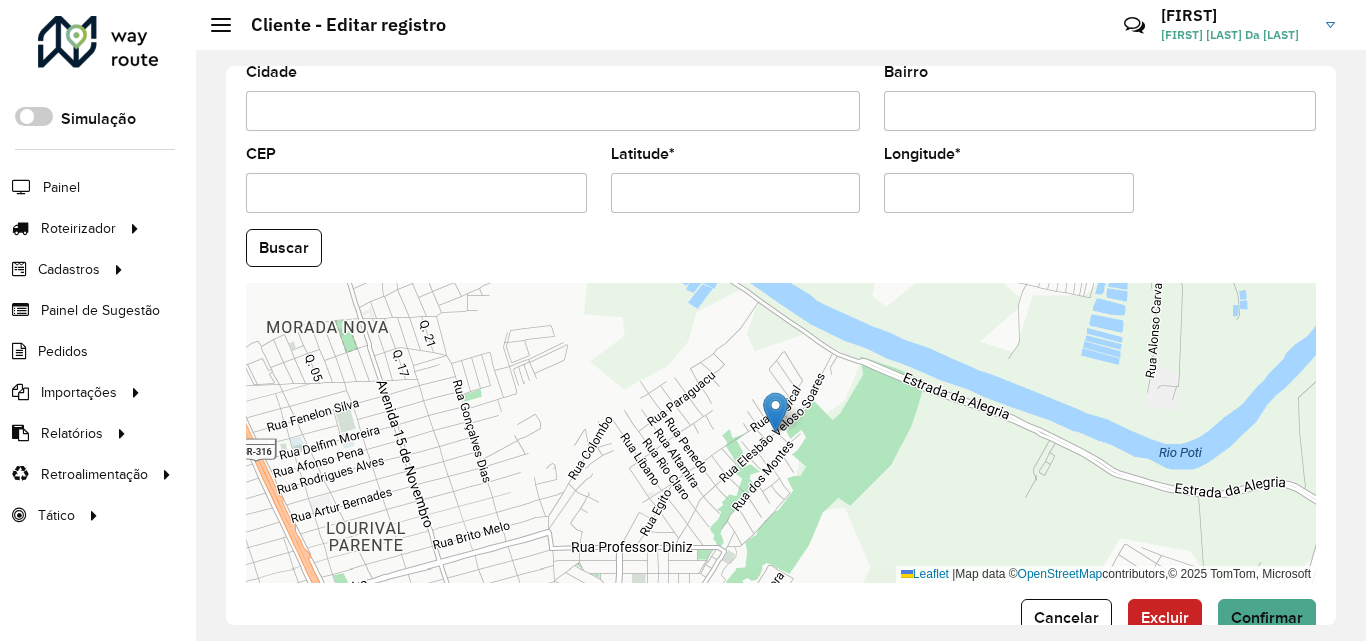 scroll, scrollTop: 800, scrollLeft: 0, axis: vertical 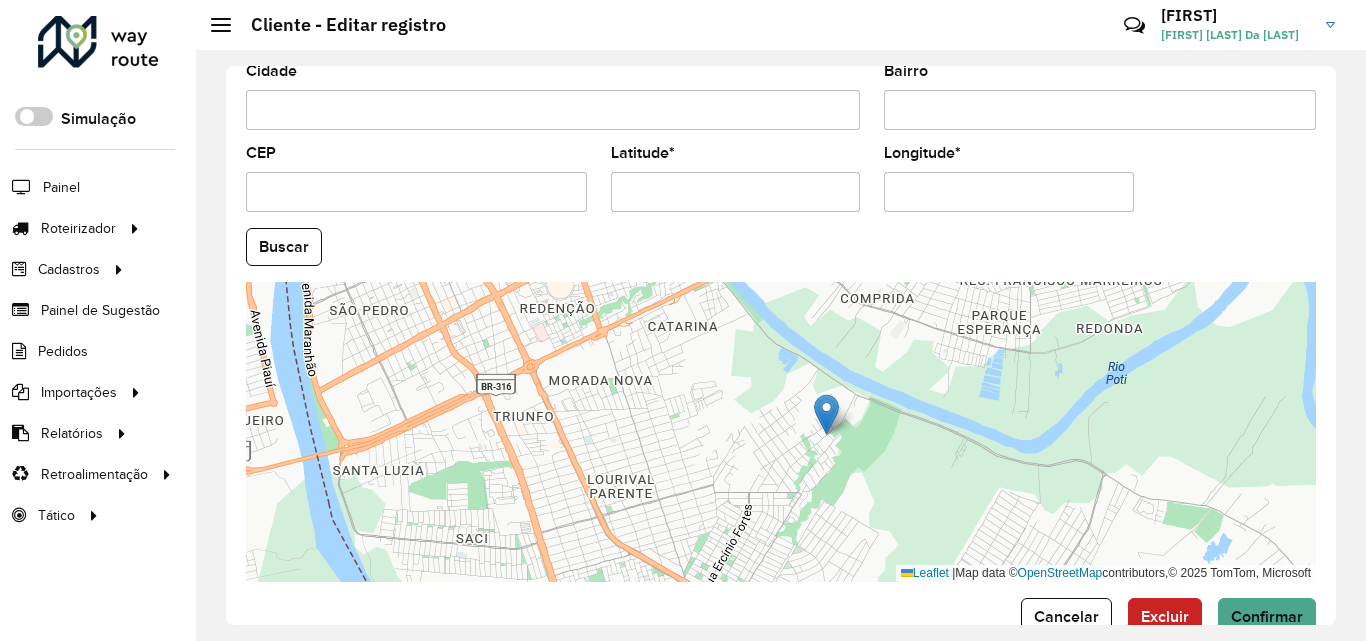 drag, startPoint x: 704, startPoint y: 192, endPoint x: 560, endPoint y: 198, distance: 144.12494 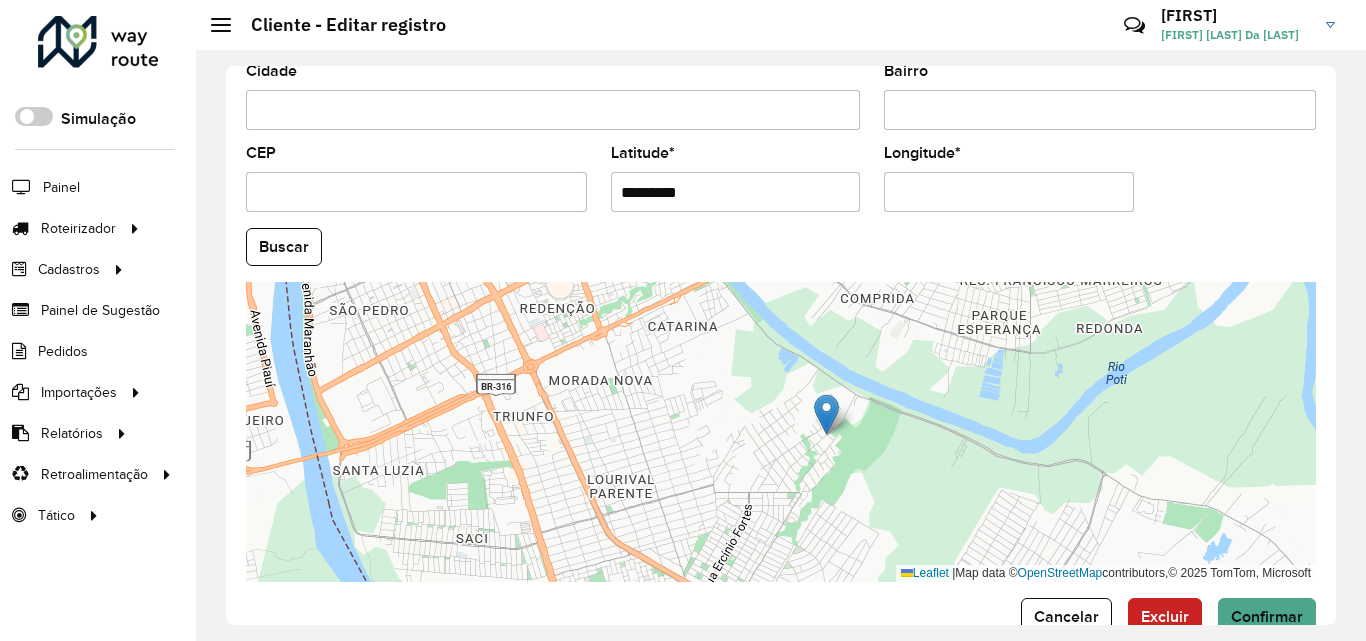 paste 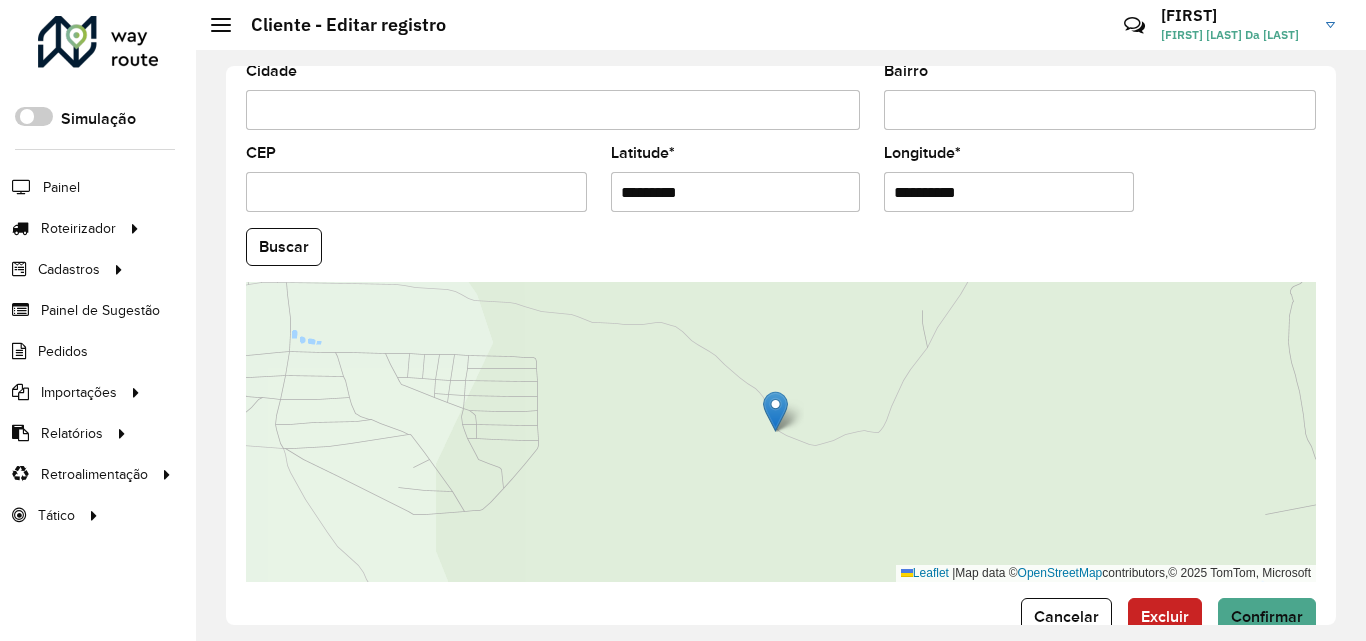 paste 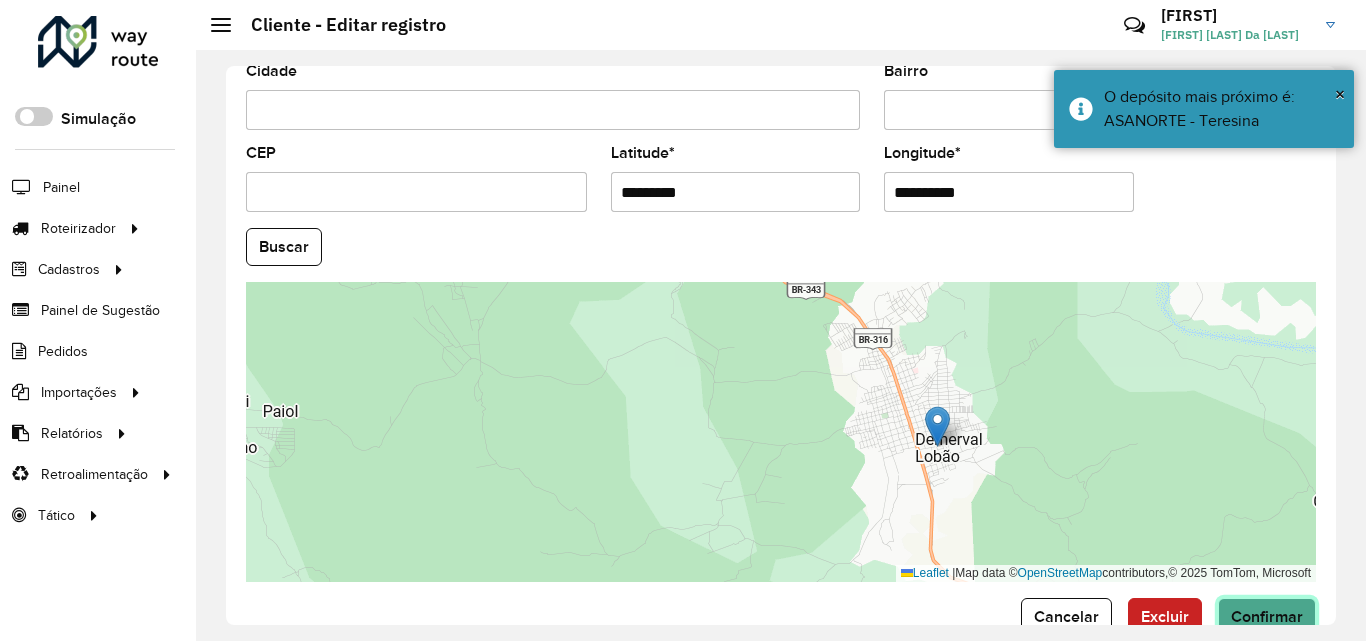 click on "Confirmar" 